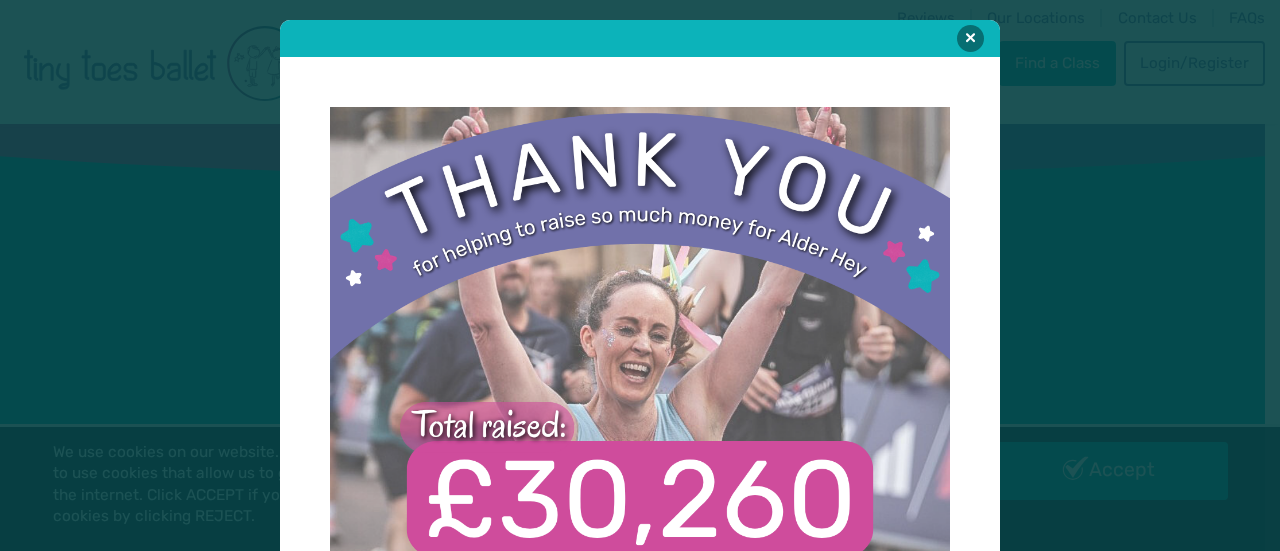 scroll, scrollTop: 0, scrollLeft: 0, axis: both 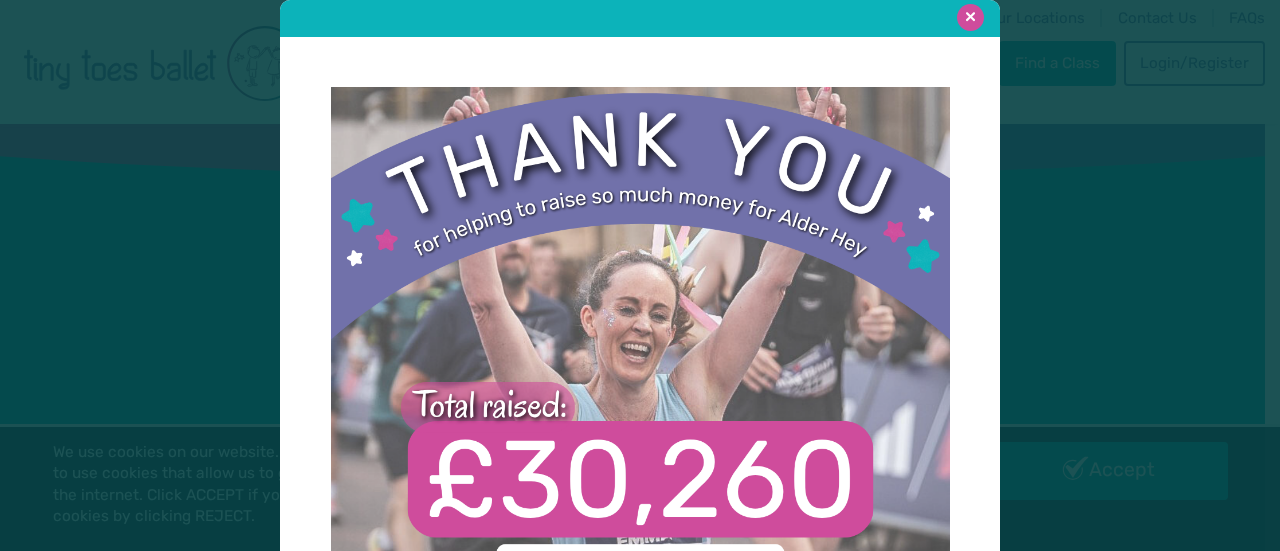 click at bounding box center [970, 17] 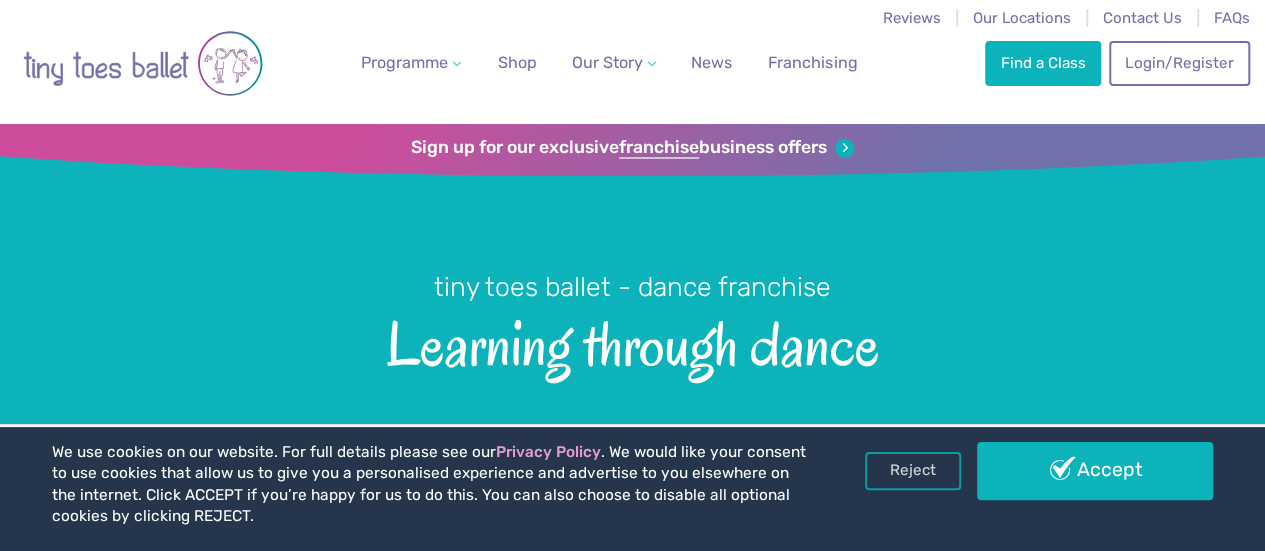 click on "Accept" at bounding box center (1095, 471) 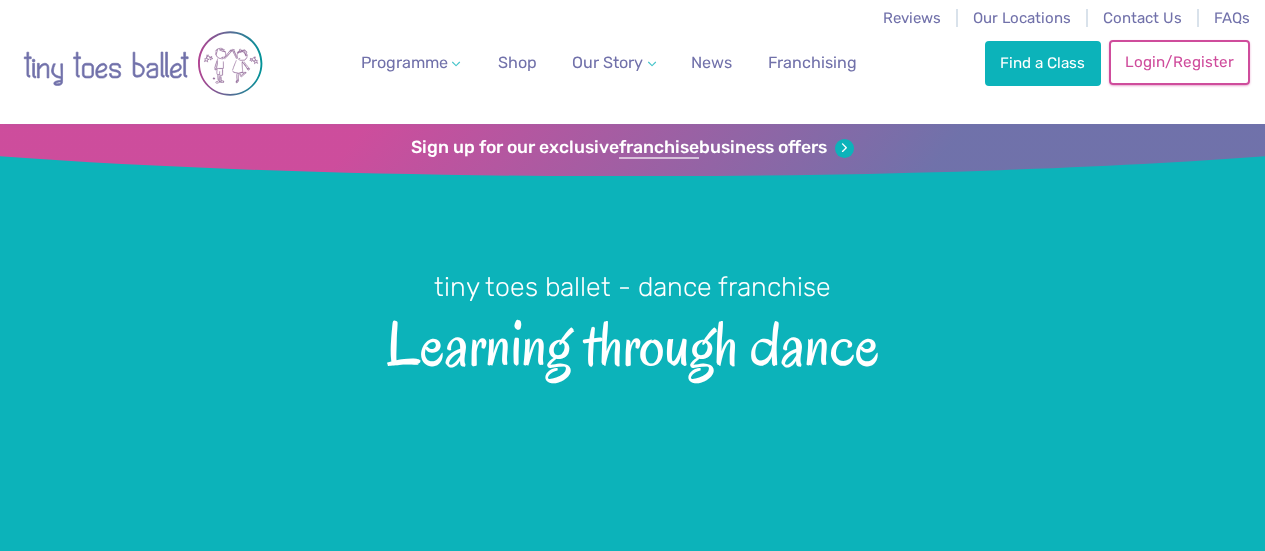 scroll, scrollTop: 0, scrollLeft: 0, axis: both 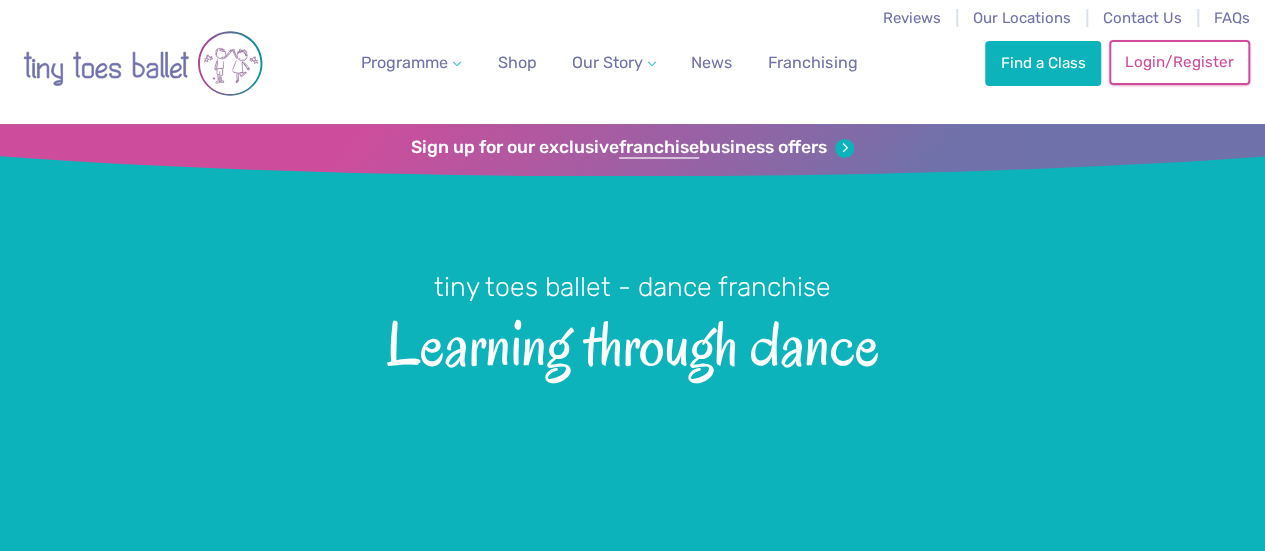 click on "Login/Register" at bounding box center [1179, 62] 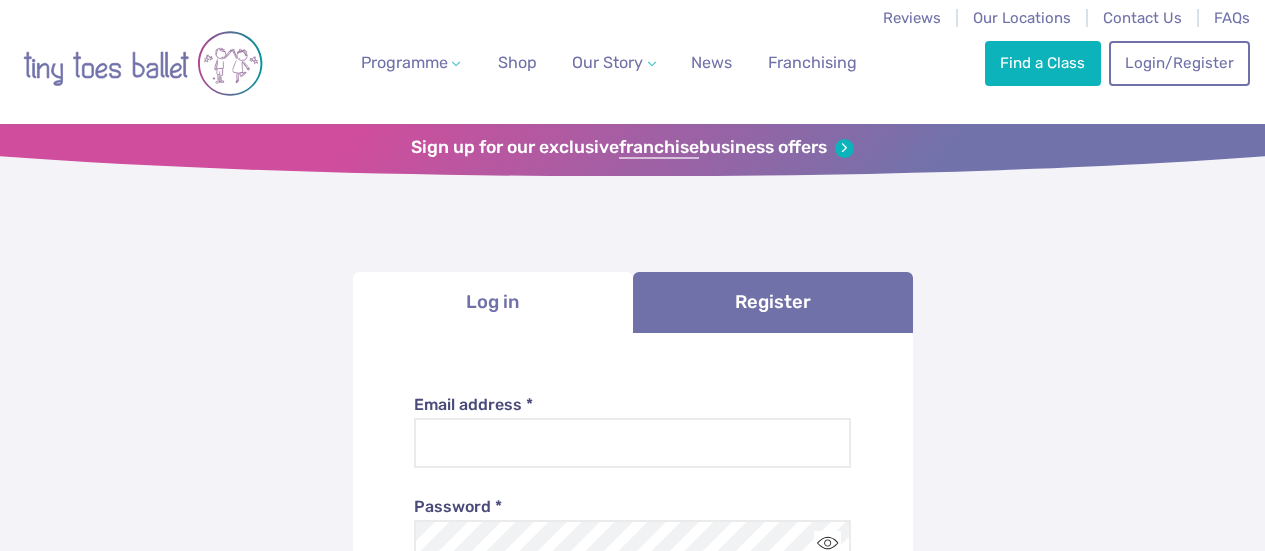 scroll, scrollTop: 0, scrollLeft: 0, axis: both 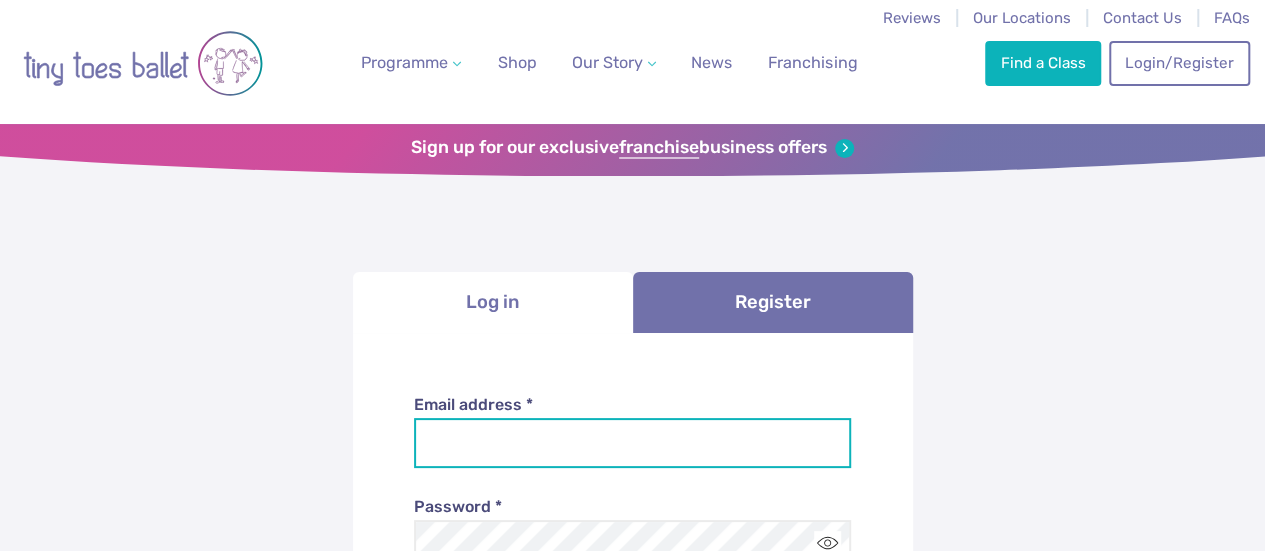 click on "Email address *" at bounding box center [632, 443] 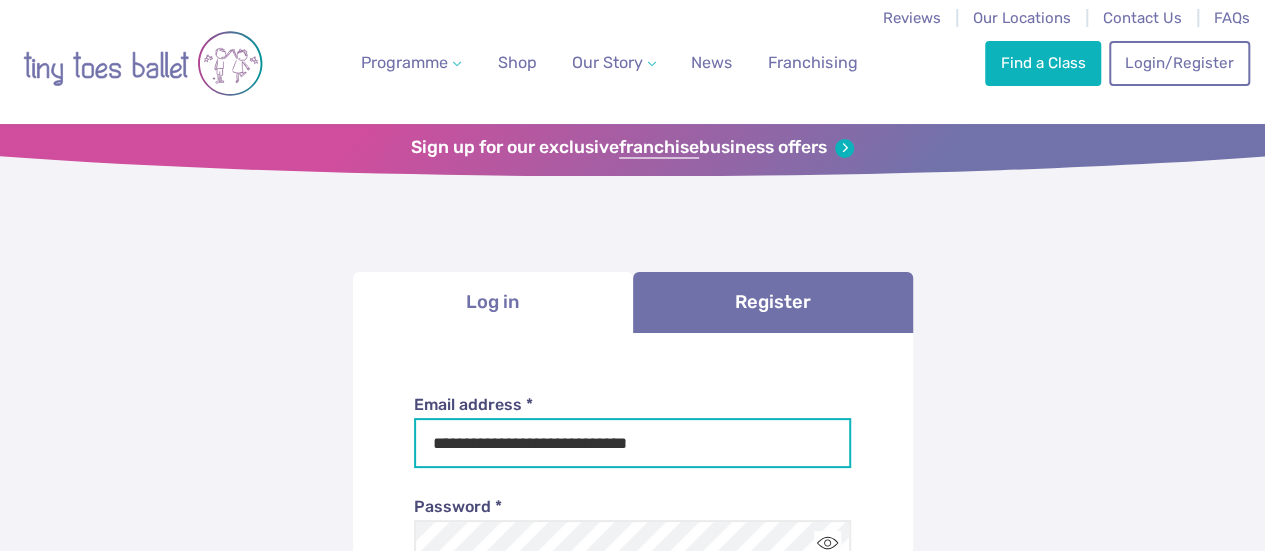 scroll, scrollTop: 192, scrollLeft: 0, axis: vertical 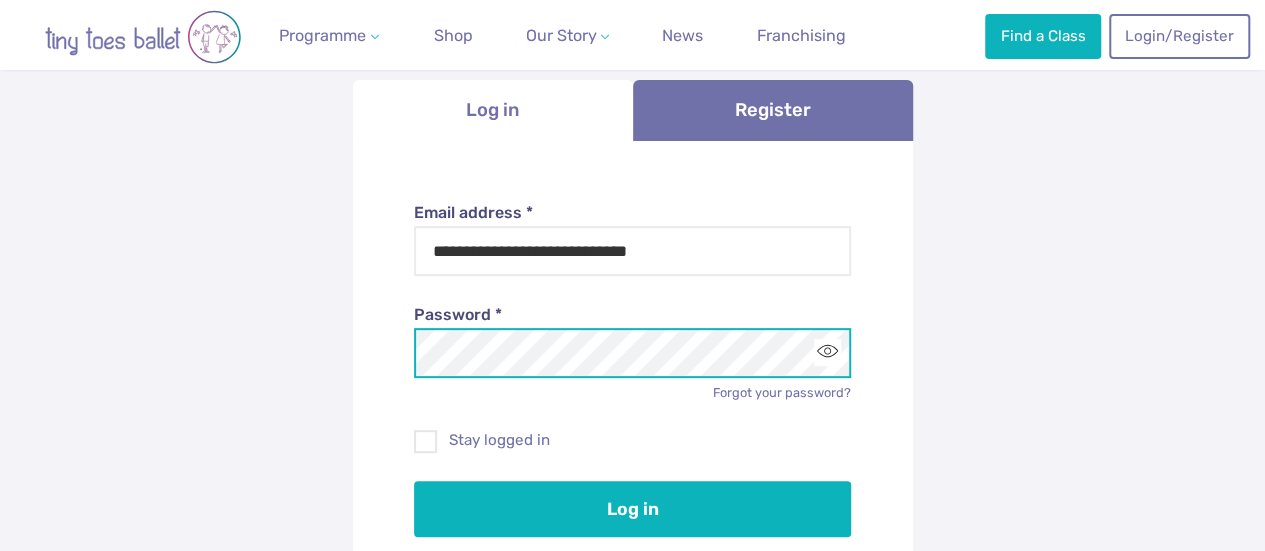 click on "Password *
Forgot your password?" at bounding box center (632, 339) 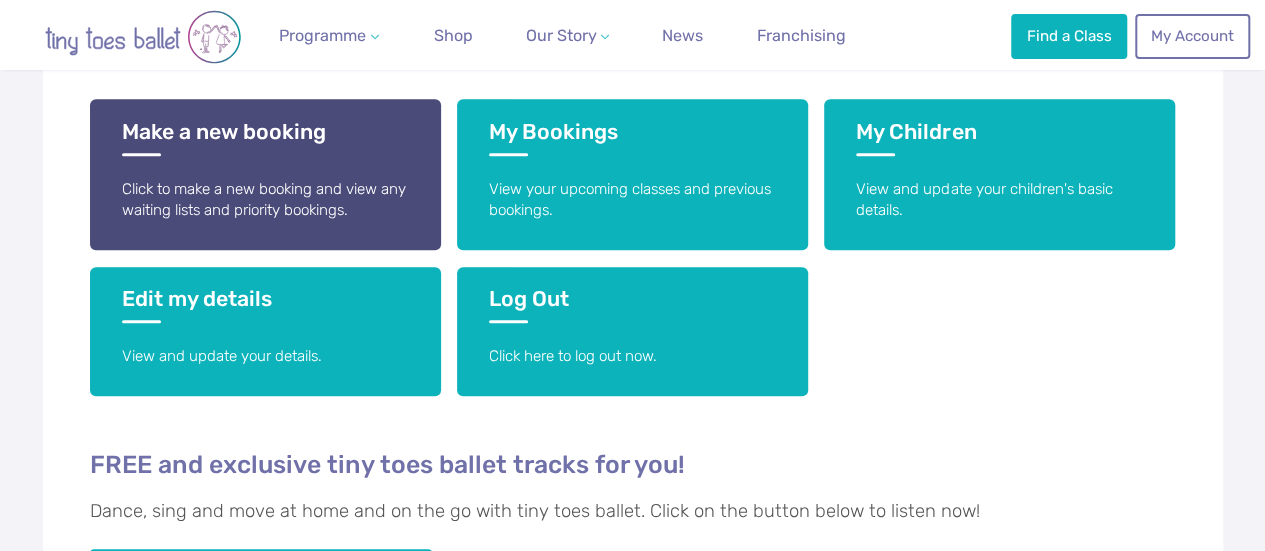 scroll, scrollTop: 488, scrollLeft: 0, axis: vertical 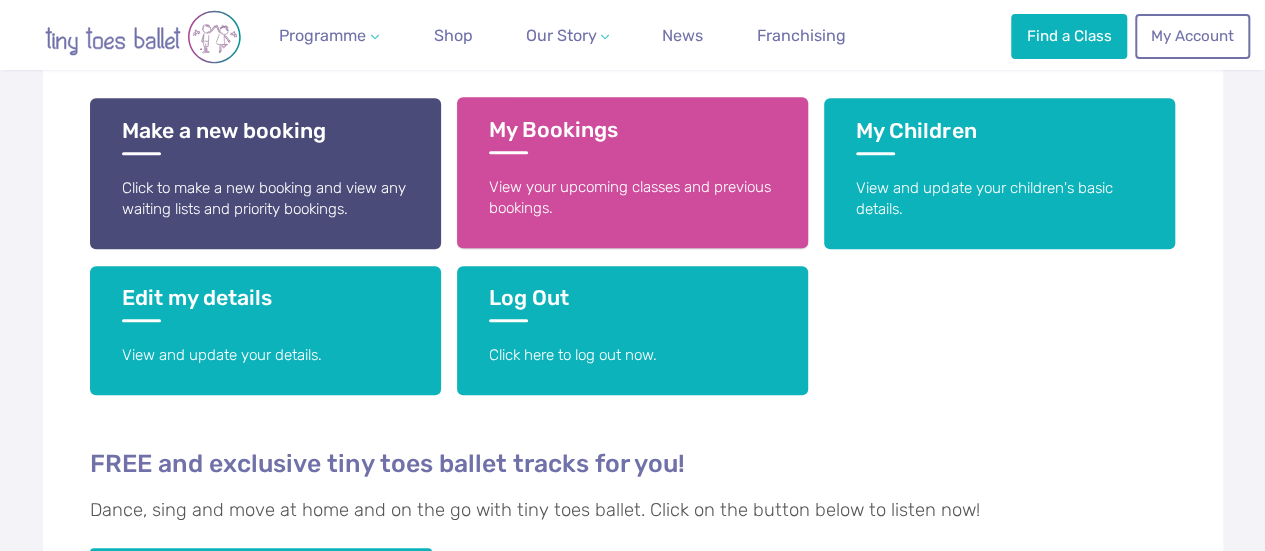 click on "View your upcoming classes and previous bookings." at bounding box center (632, 198) 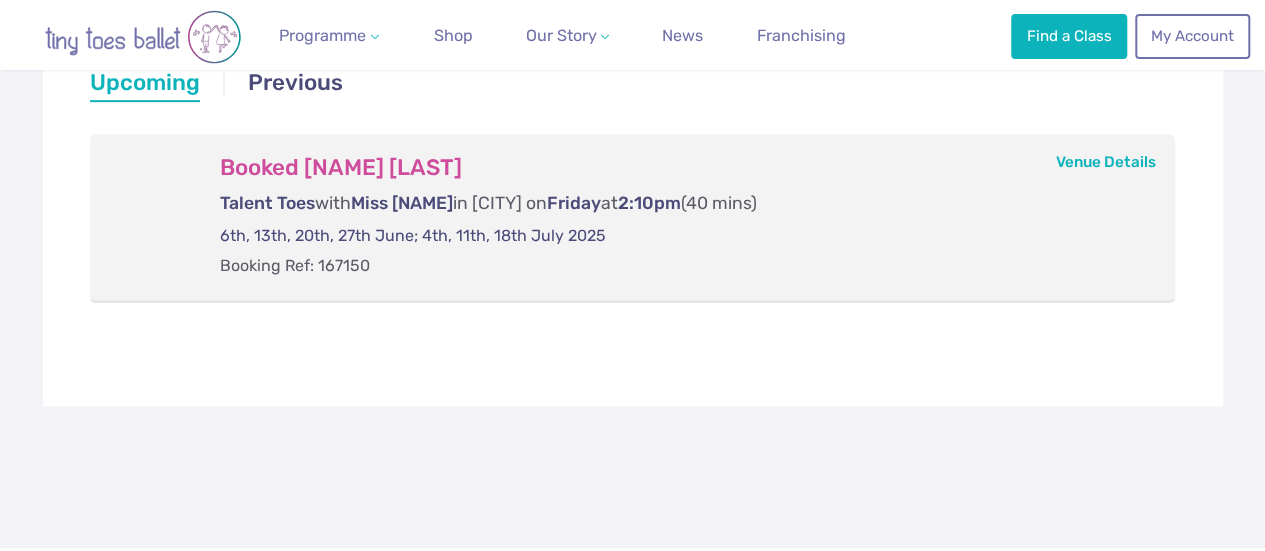 scroll, scrollTop: 431, scrollLeft: 0, axis: vertical 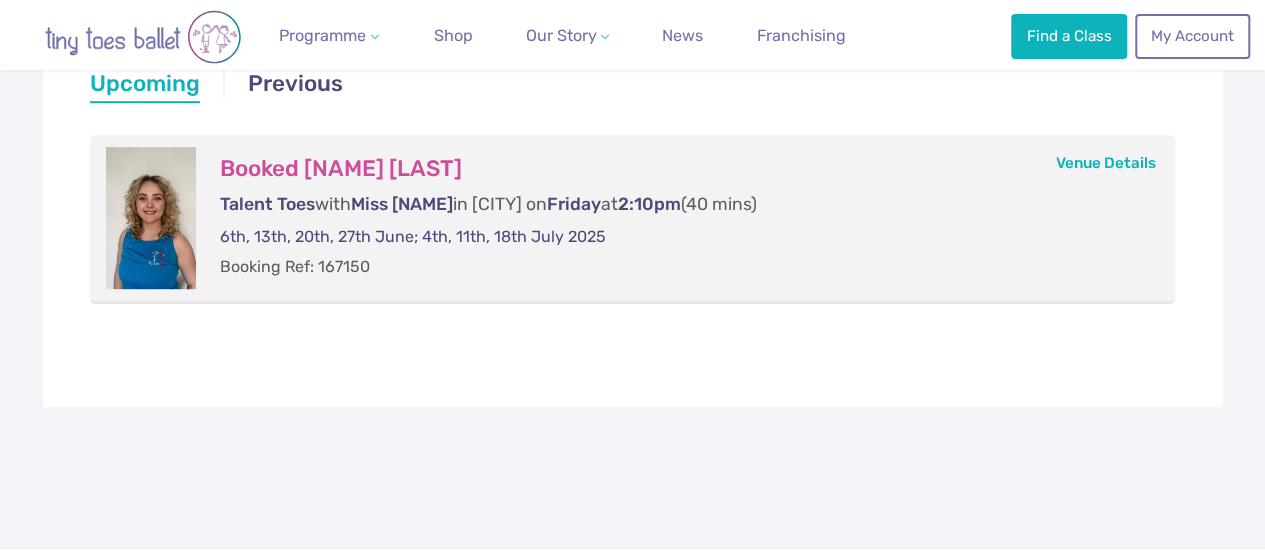 click on "Booked [NAME] [LAST]
Talent Toes  with  Miss [NAME]  in [CITY] on  Friday  at  2:10pm  (40 mins)
[DATE]; [DATE]; [DATE]; [DATE]; [DATE]; [DATE]; [DATE]
Booking Ref: [BOOKING_REF]
Venue Details" at bounding box center [678, 217] 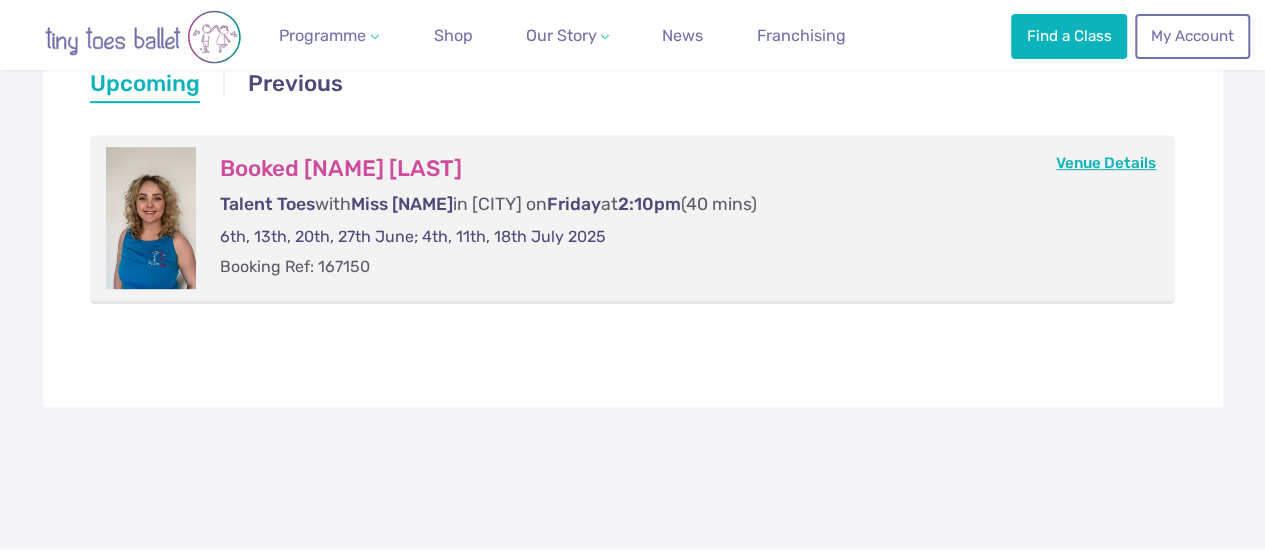 click on "Venue Details" at bounding box center [1106, 163] 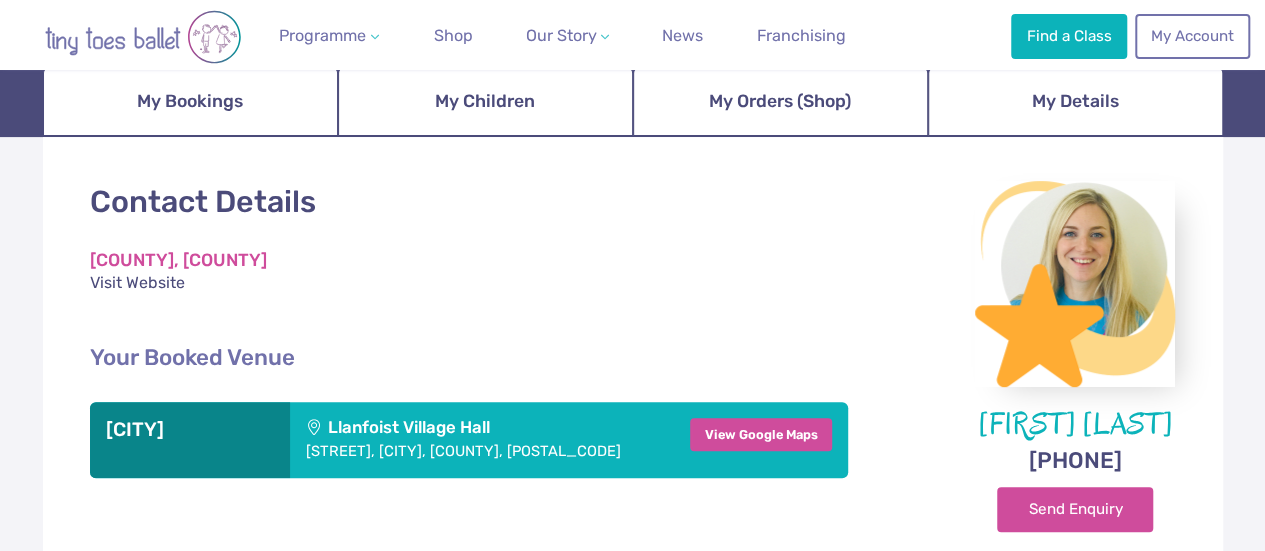 scroll, scrollTop: 236, scrollLeft: 0, axis: vertical 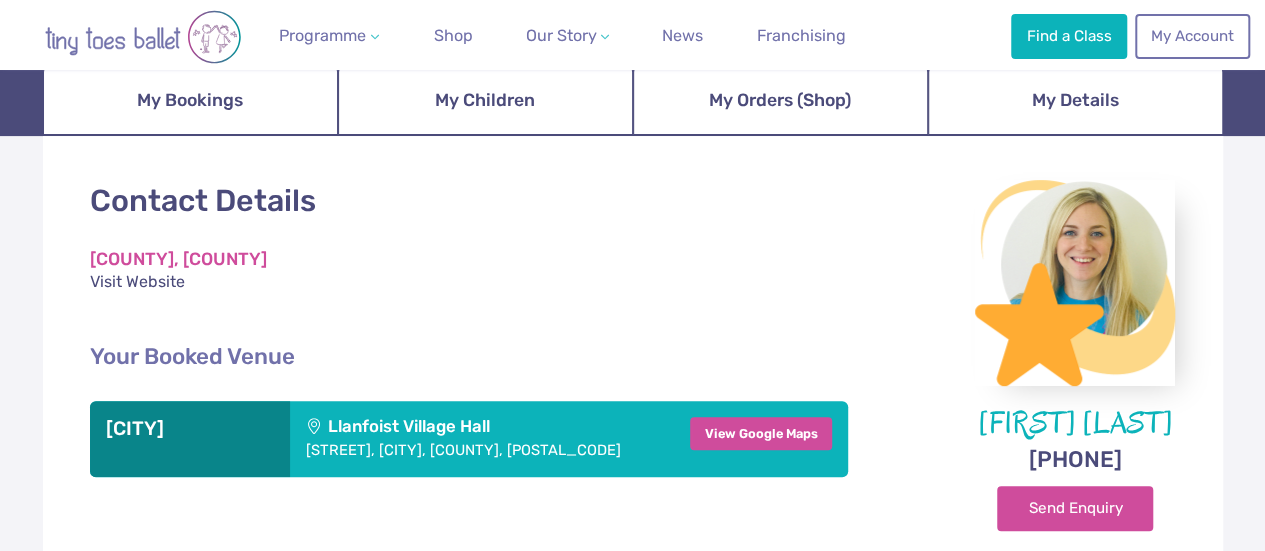 click on "Llanfoist Village Hall
Church Lane, Abergavenny, Monmouthshire, NP7 9LX" at bounding box center [476, 438] 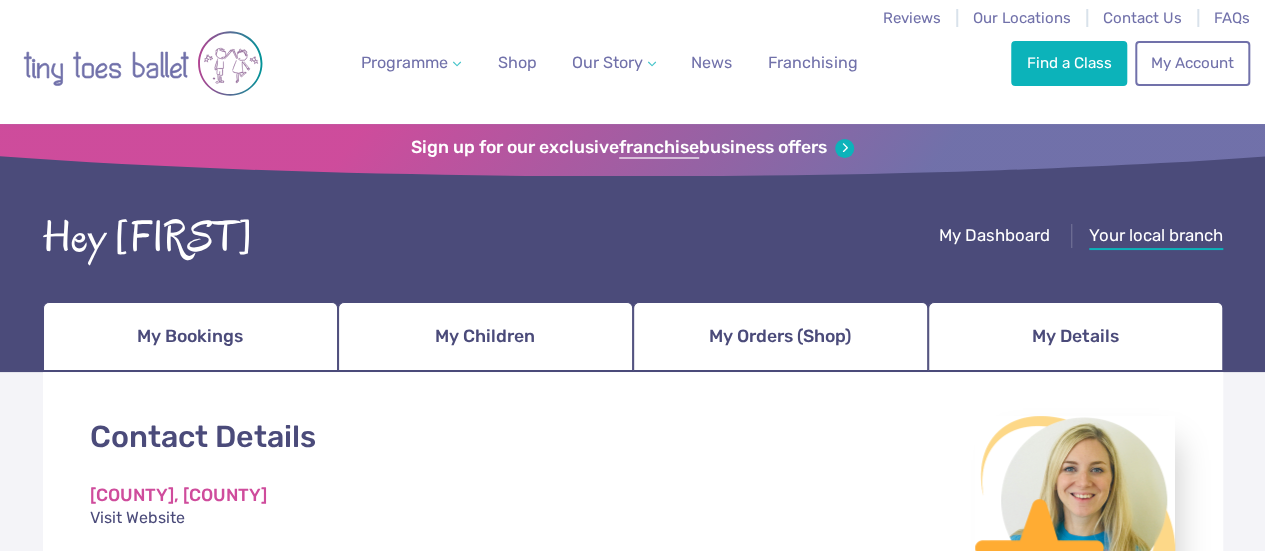 scroll, scrollTop: 1, scrollLeft: 0, axis: vertical 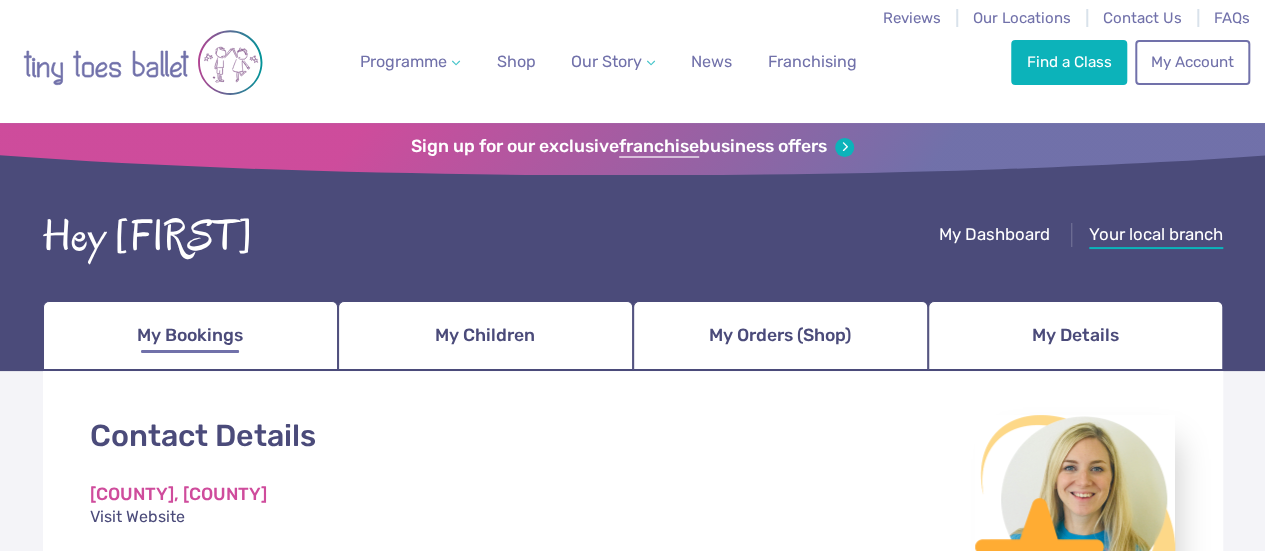 click on "My Bookings" at bounding box center [190, 336] 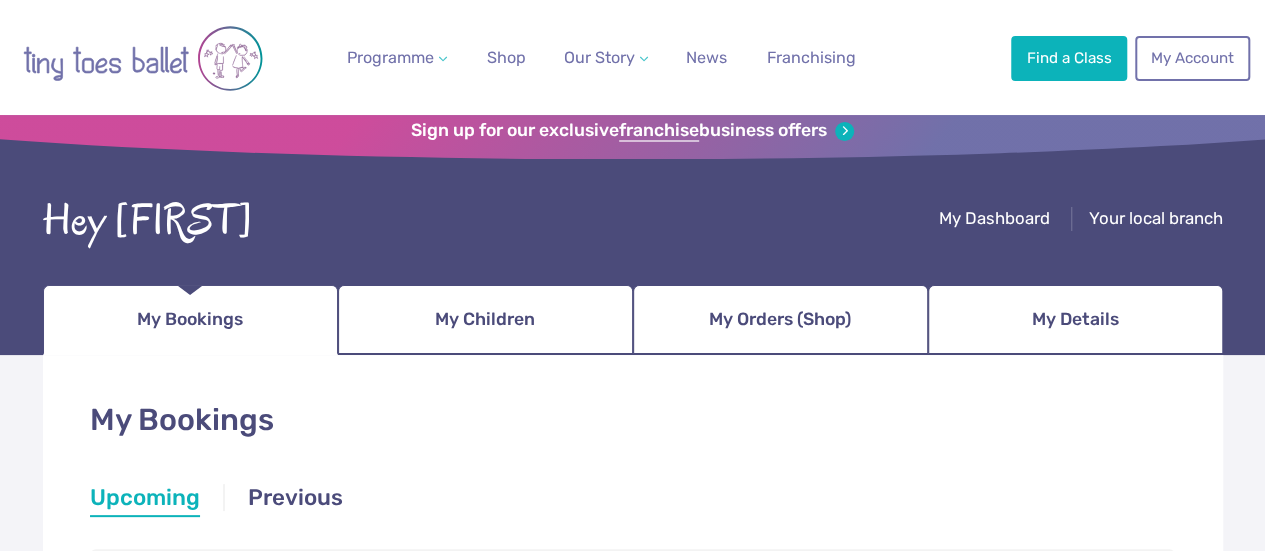scroll, scrollTop: 18, scrollLeft: 0, axis: vertical 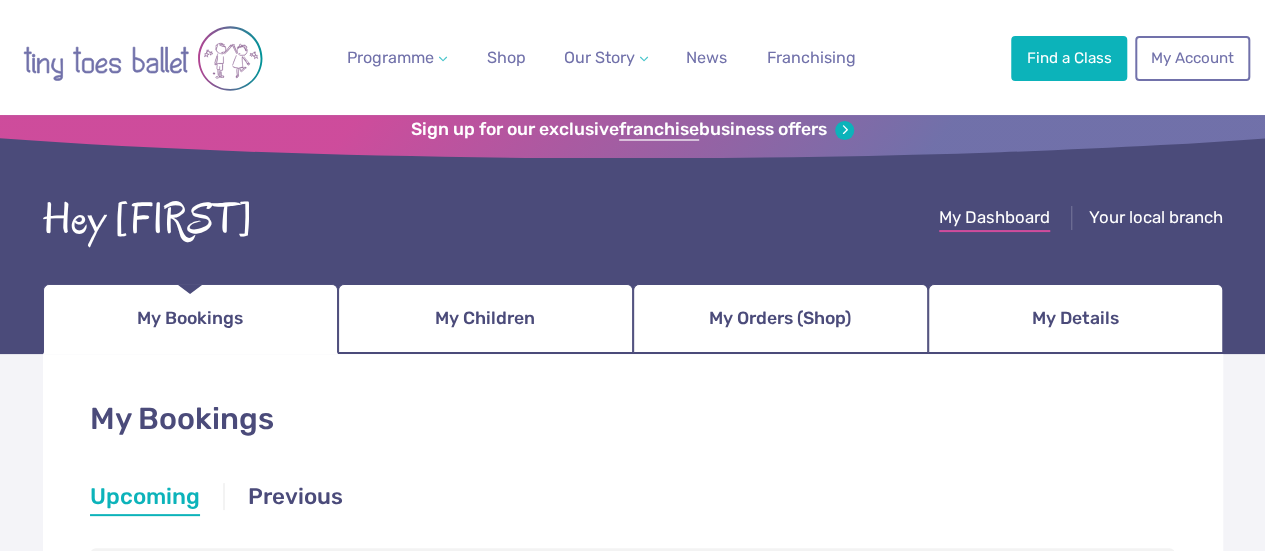 click on "My Dashboard" at bounding box center (994, 217) 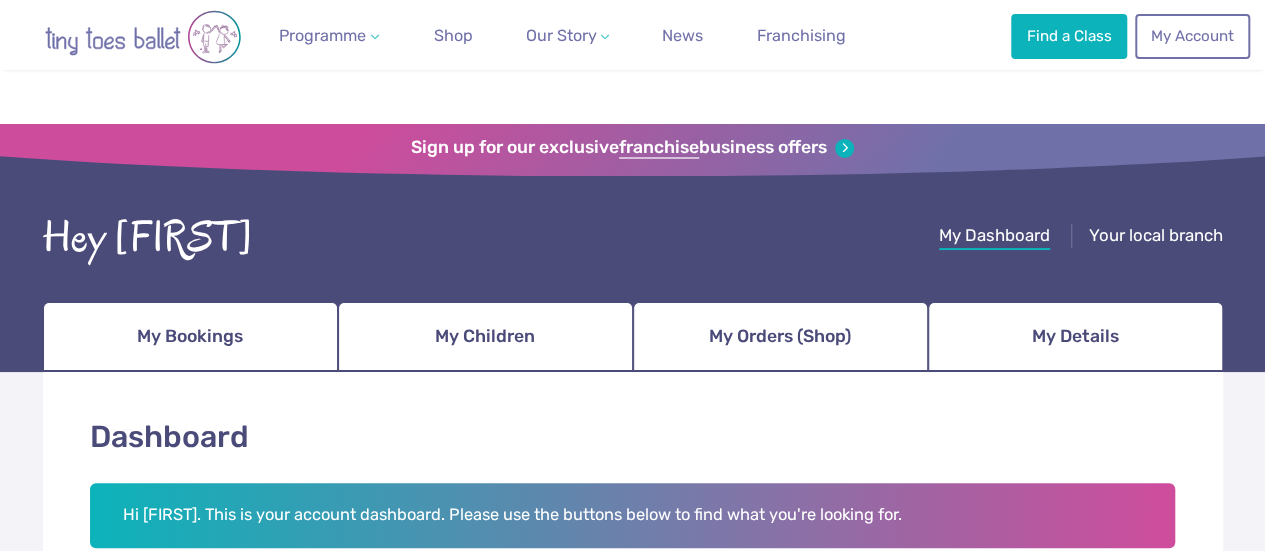 scroll, scrollTop: 346, scrollLeft: 0, axis: vertical 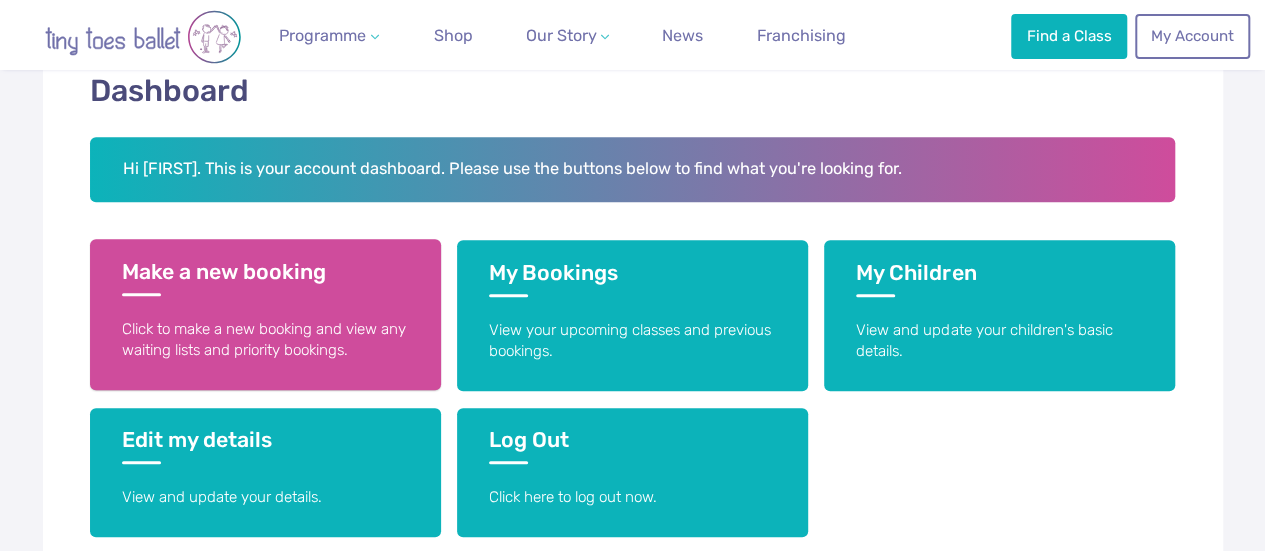 click on "Make a new booking
Click to make a new booking and view any waiting lists and priority bookings." at bounding box center (265, 314) 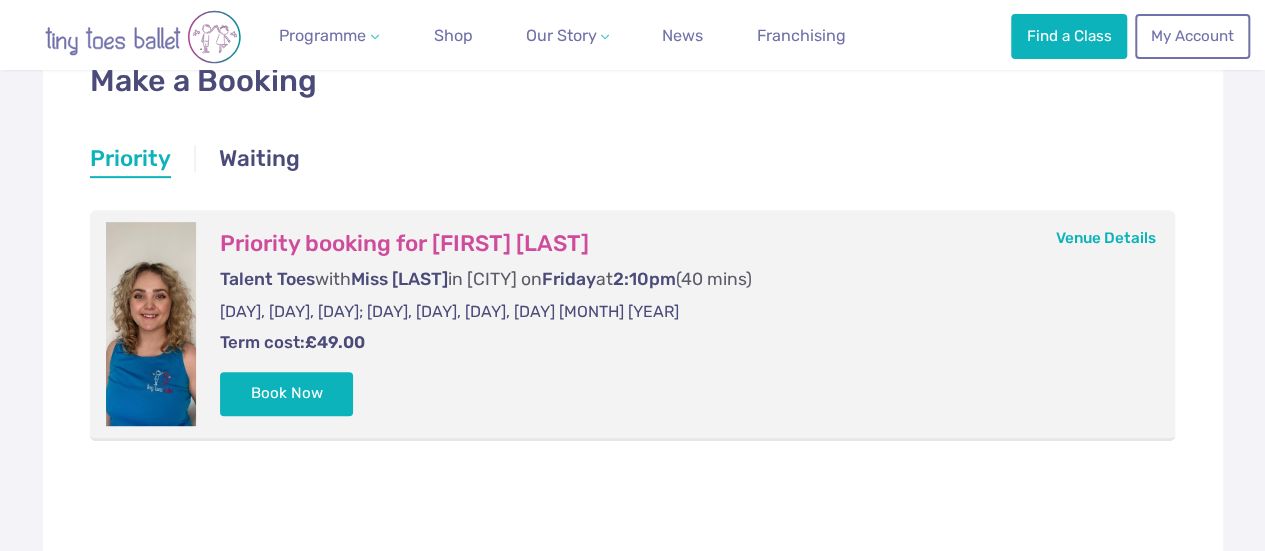 scroll, scrollTop: 354, scrollLeft: 0, axis: vertical 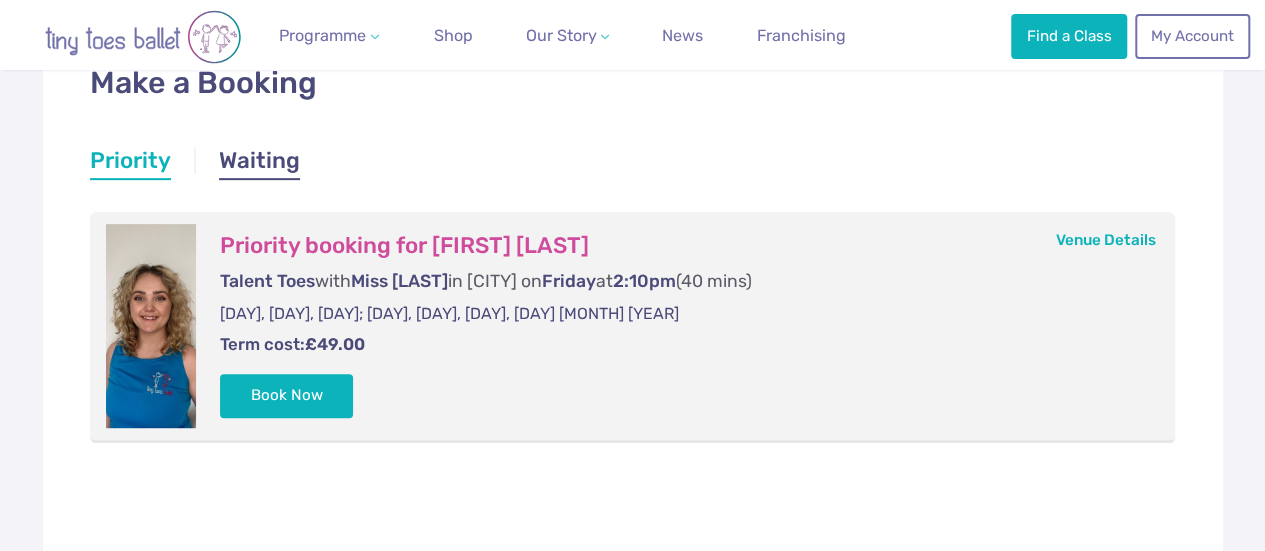 click on "Waiting" at bounding box center [259, 163] 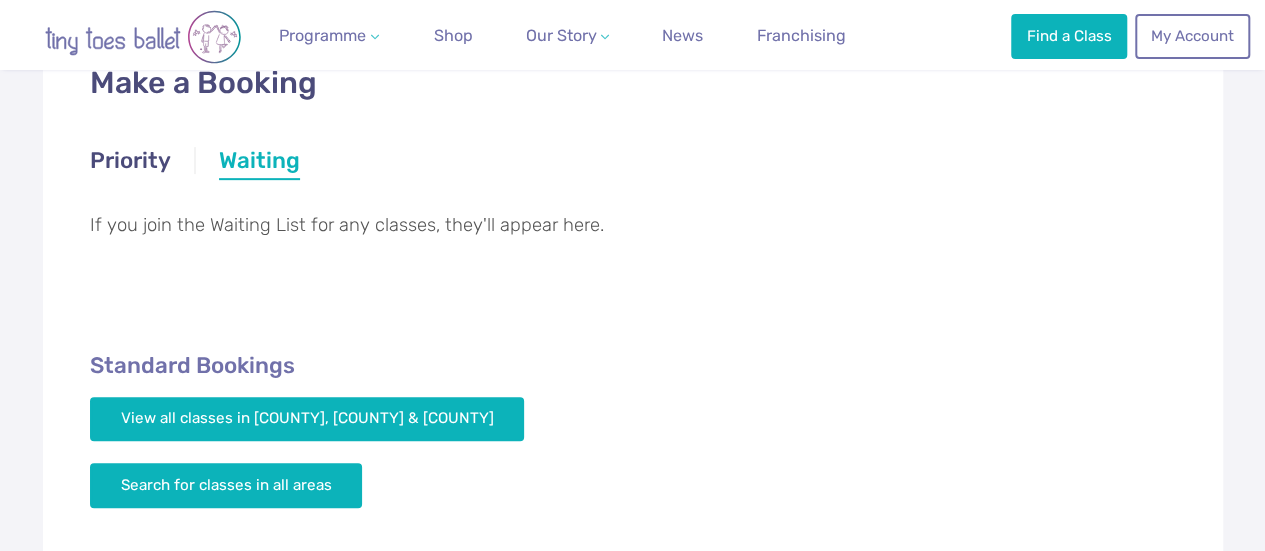 click on "Priority
Waiting" at bounding box center [633, 163] 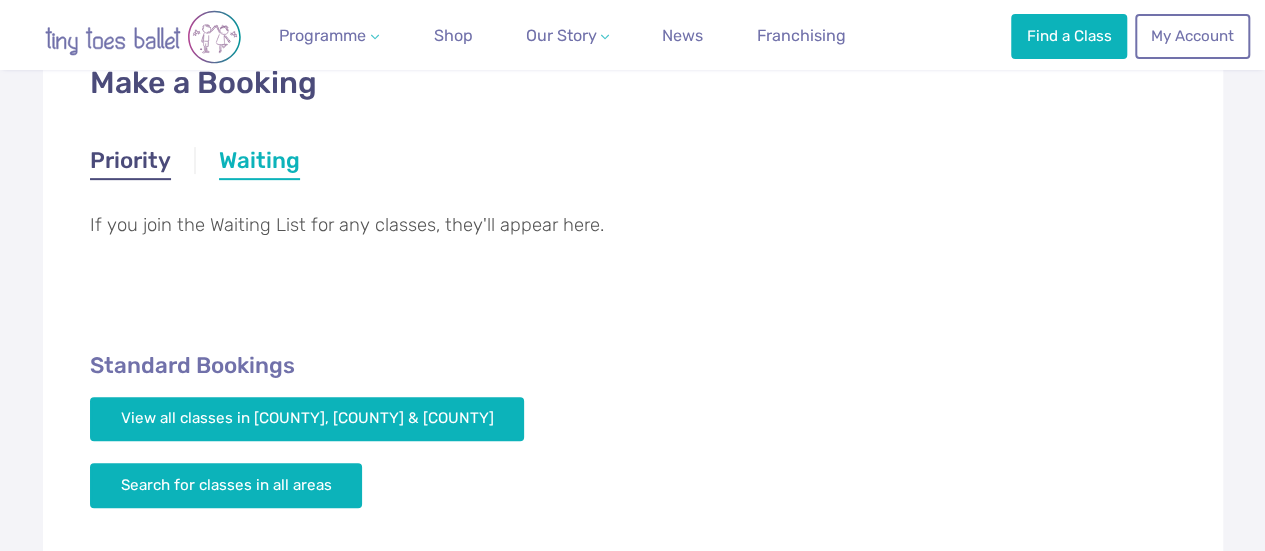click on "Priority" at bounding box center (130, 163) 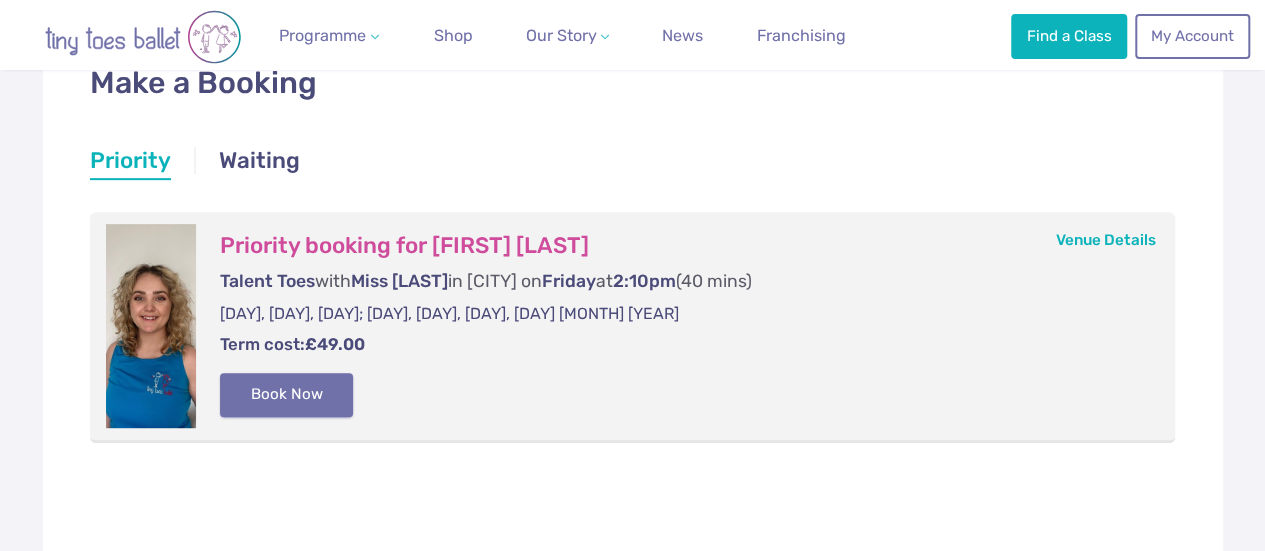 click on "Book Now" at bounding box center (287, 395) 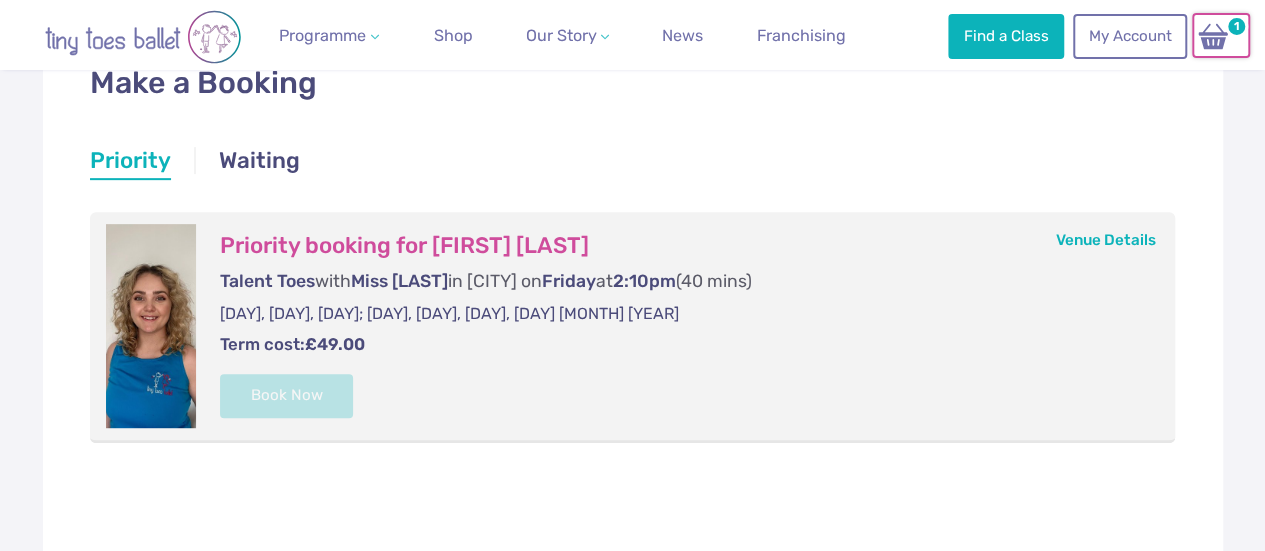 click at bounding box center [1213, 36] 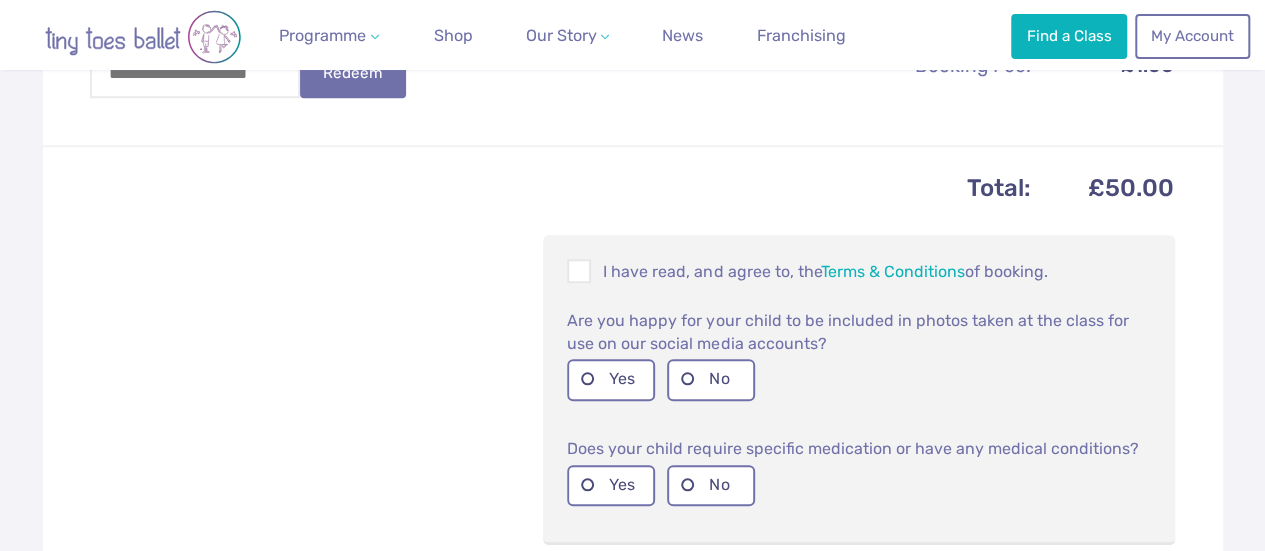 scroll, scrollTop: 749, scrollLeft: 0, axis: vertical 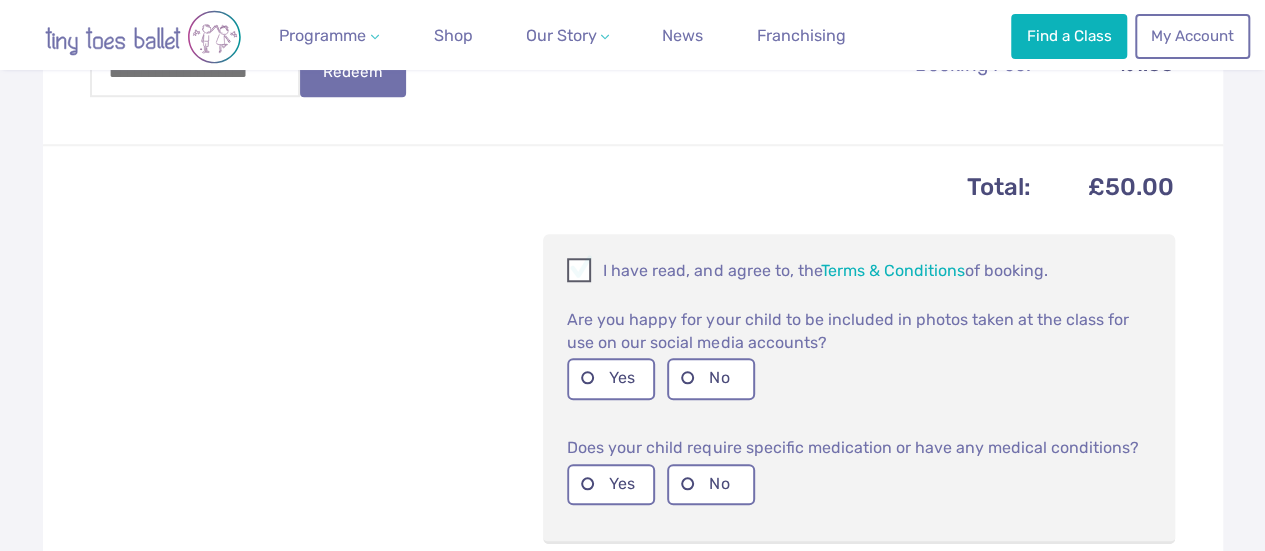 click at bounding box center (580, 273) 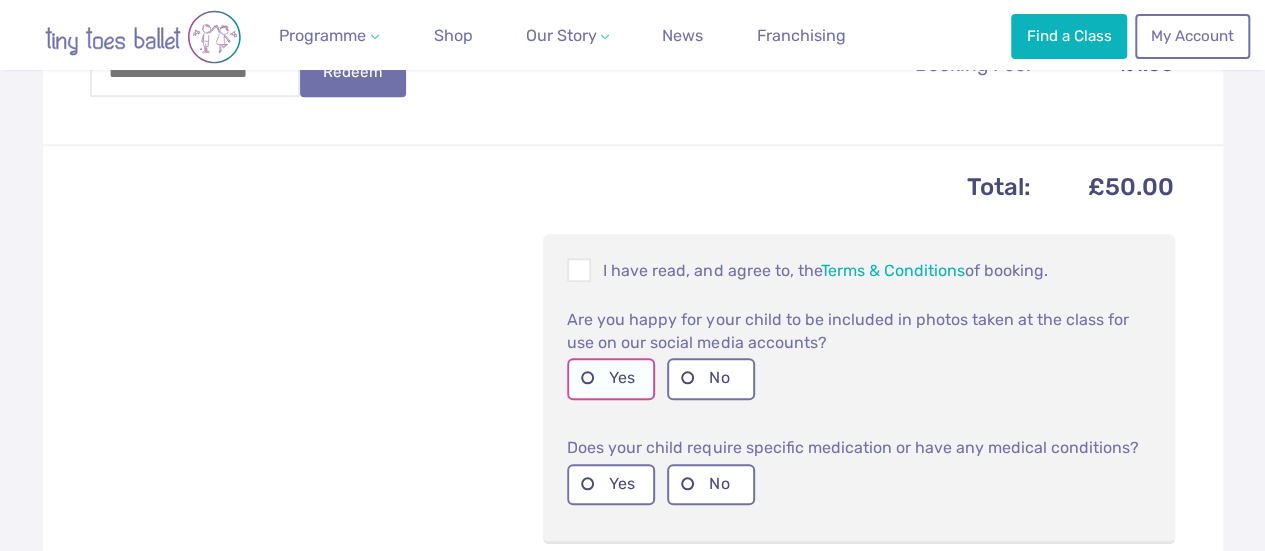 click on "Yes" at bounding box center [611, 378] 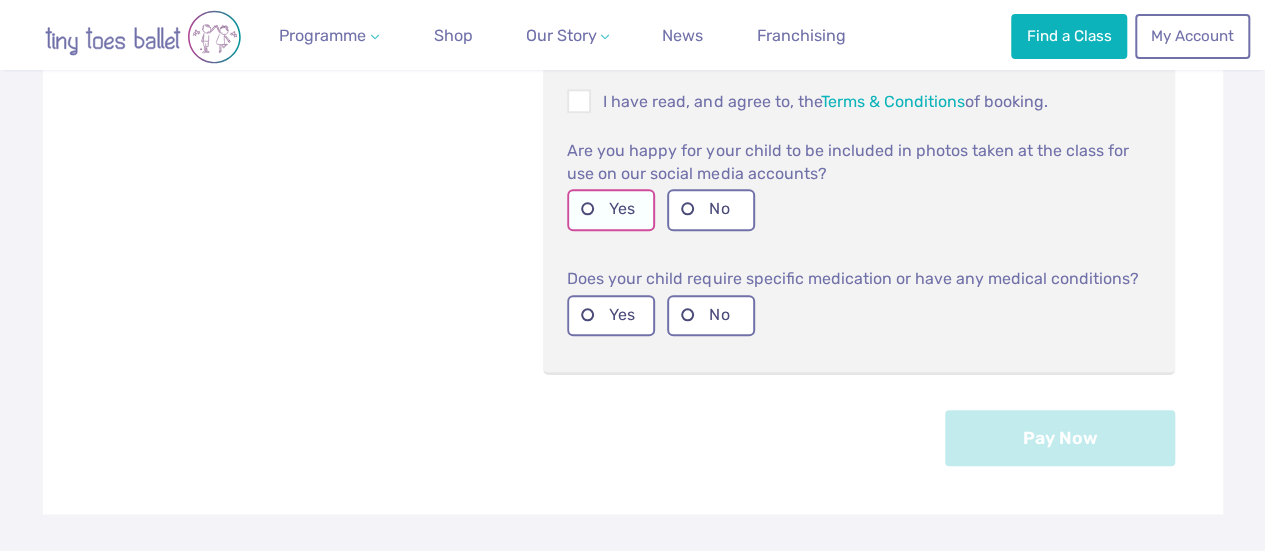 scroll, scrollTop: 917, scrollLeft: 0, axis: vertical 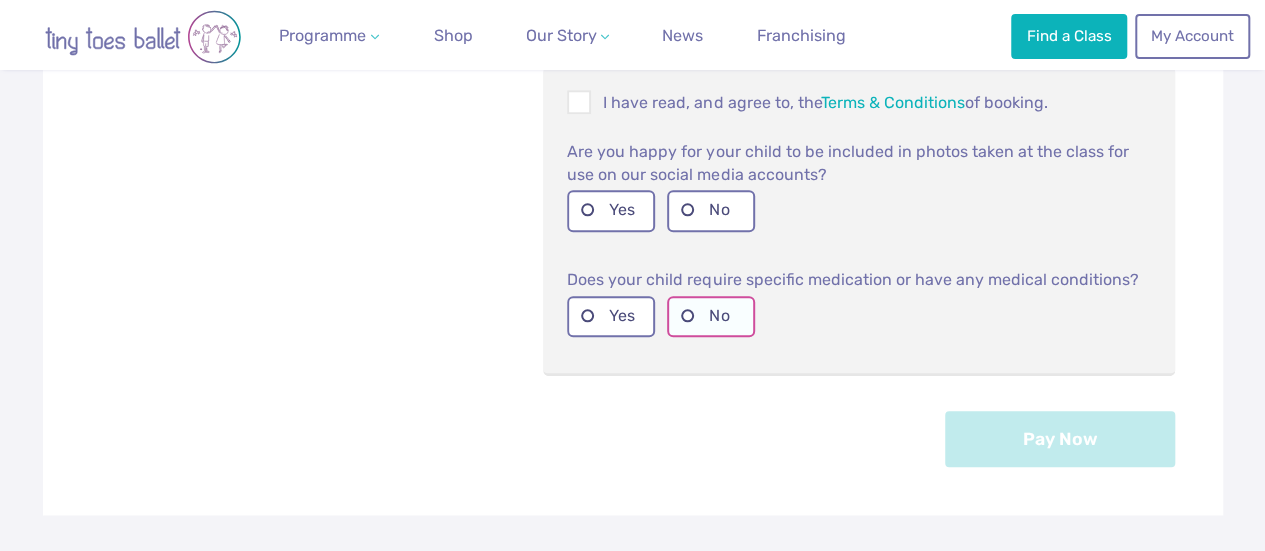 click on "No" at bounding box center (711, 316) 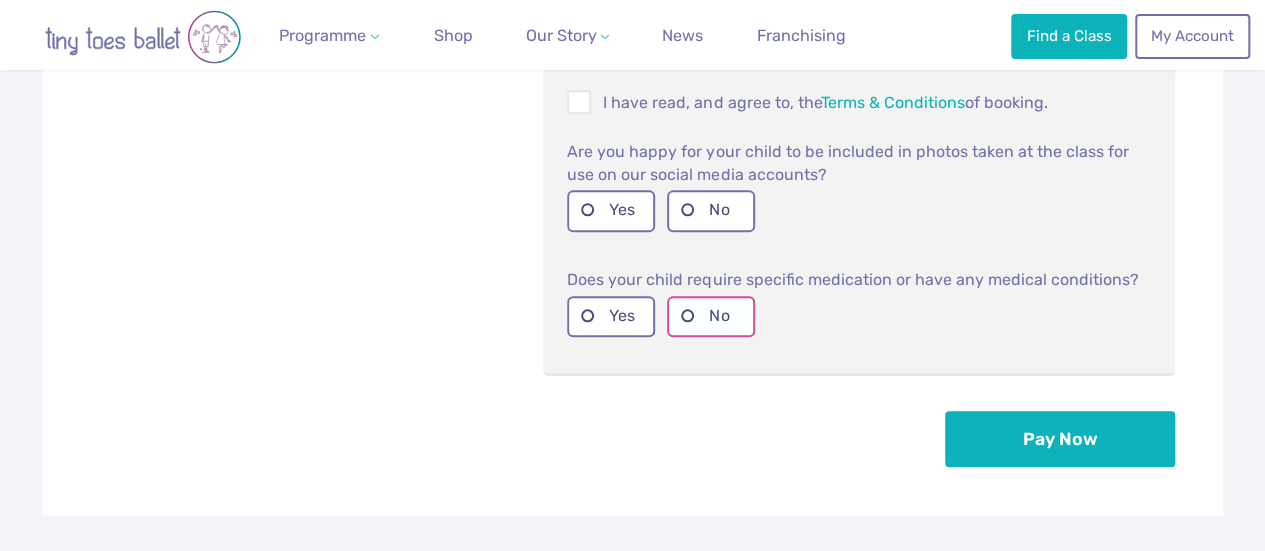 scroll, scrollTop: 1091, scrollLeft: 0, axis: vertical 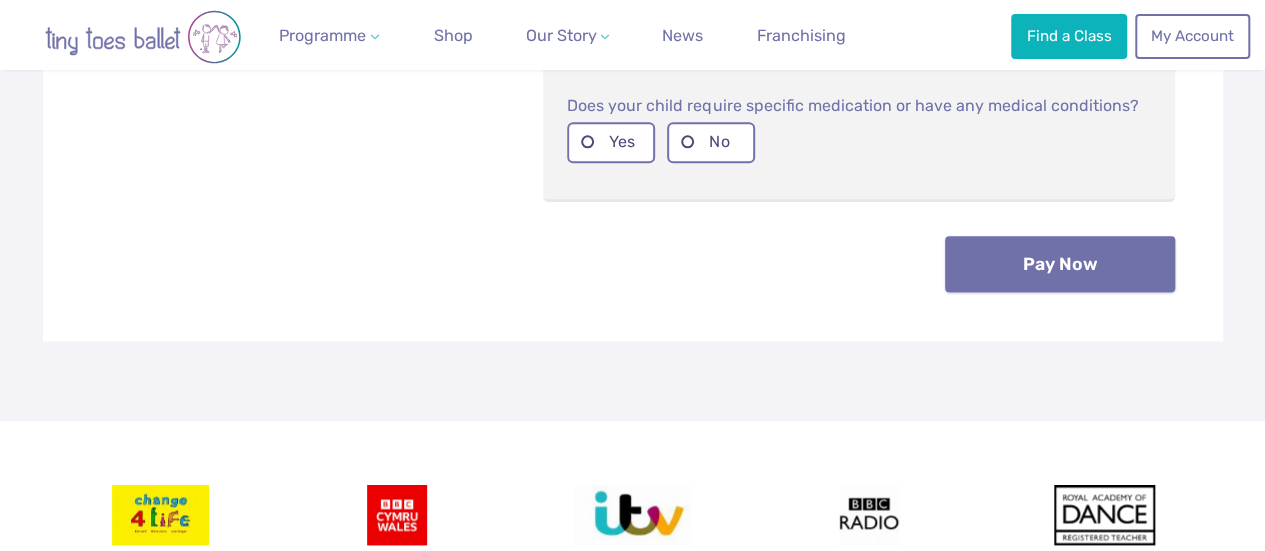 click on "Pay Now" at bounding box center [1060, 264] 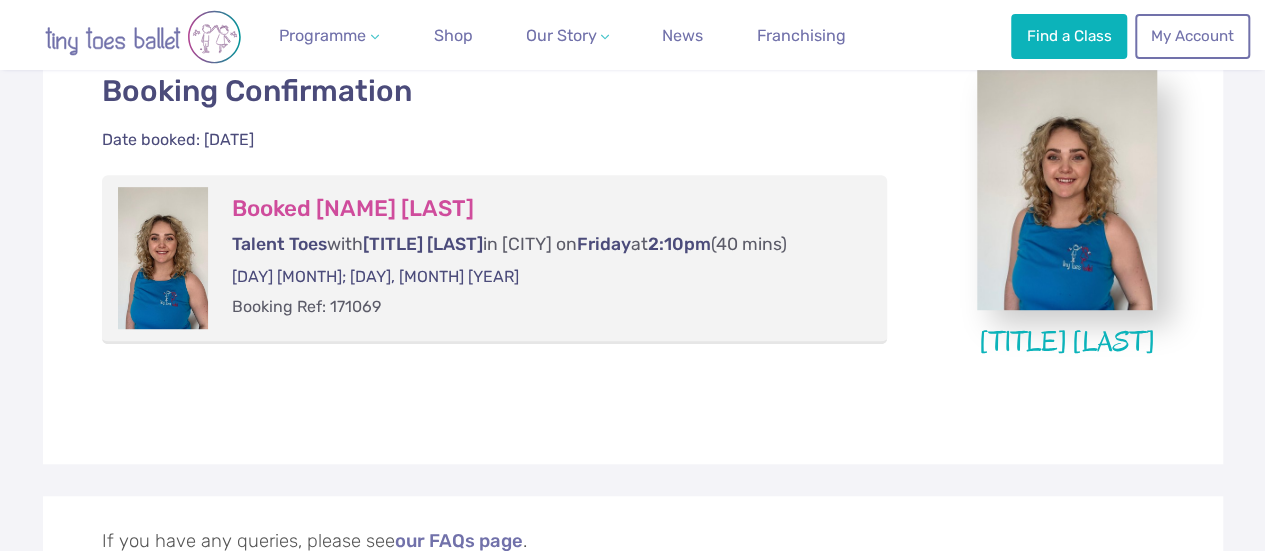 scroll, scrollTop: 500, scrollLeft: 0, axis: vertical 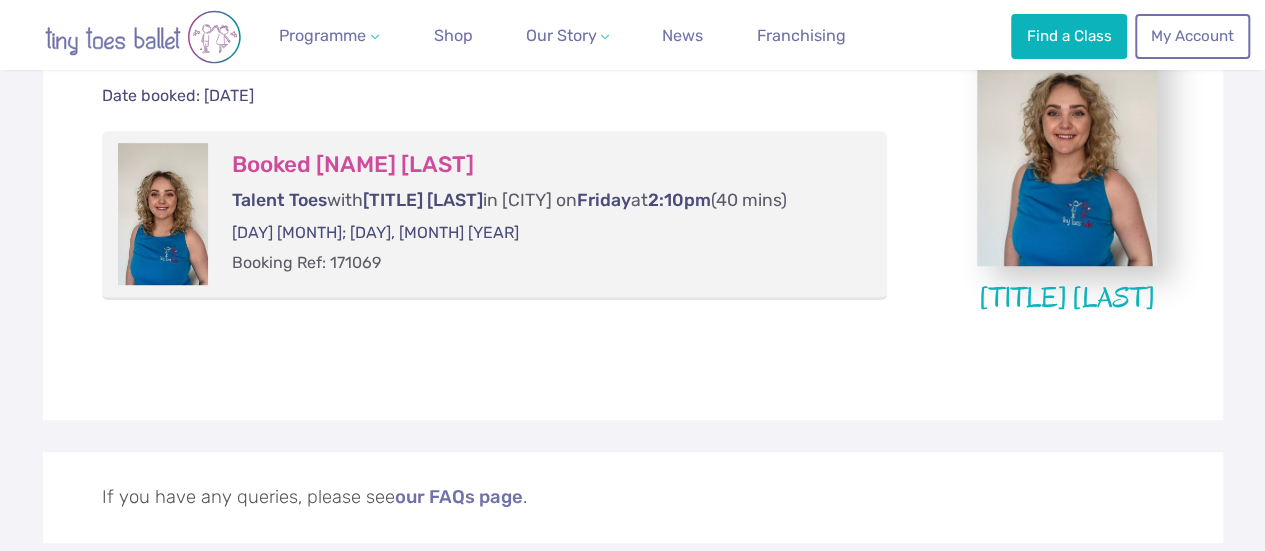 click on "Talent Toes" at bounding box center [279, 200] 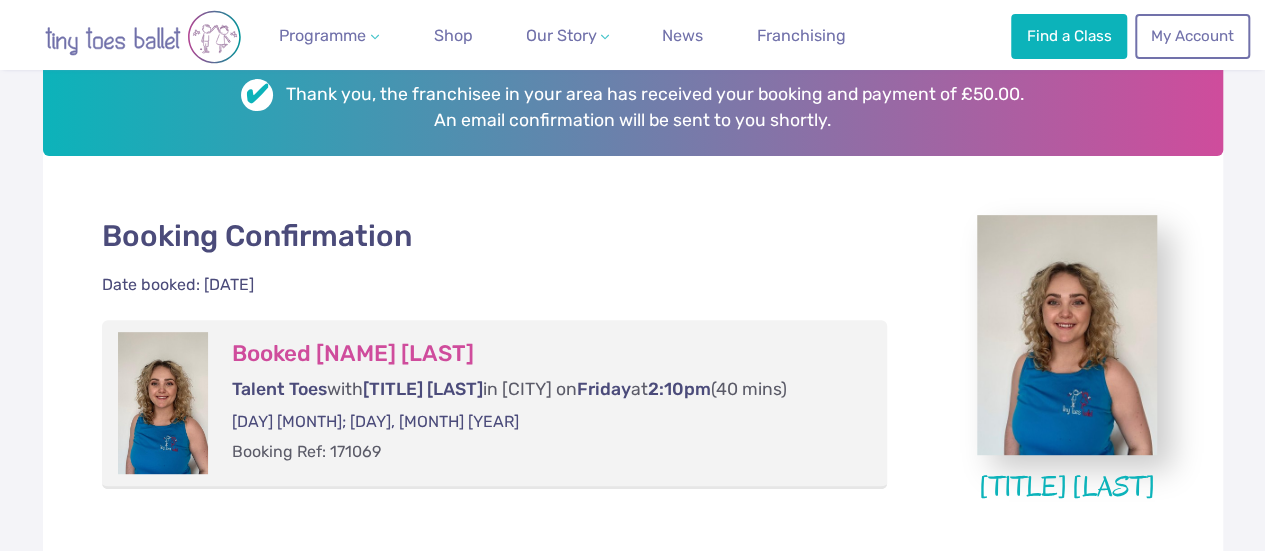 scroll, scrollTop: 32, scrollLeft: 0, axis: vertical 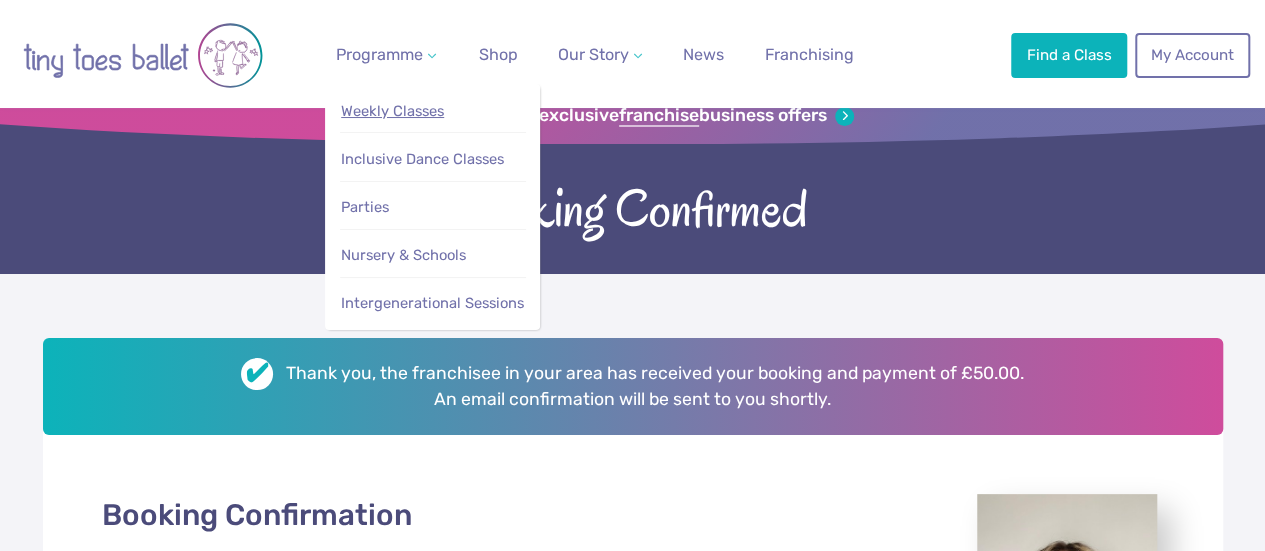 click on "Weekly Classes" at bounding box center [392, 111] 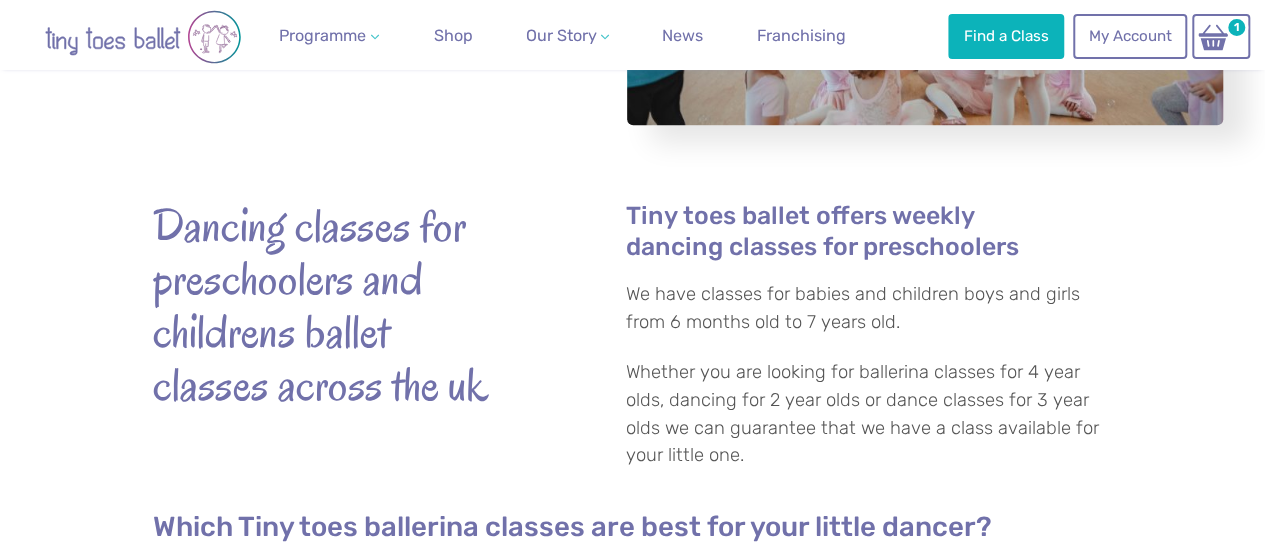scroll, scrollTop: 471, scrollLeft: 0, axis: vertical 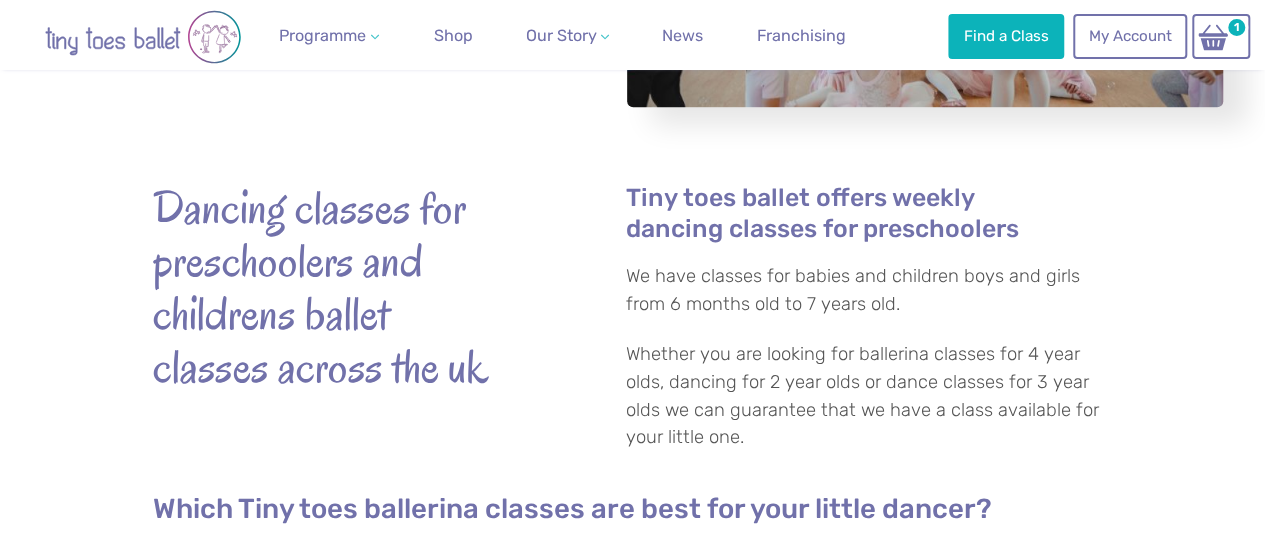 click on "Whether you are looking for ballerina classes for 4 year olds, dancing for 2 year olds or dance classes for 3 year olds we can guarantee that we have a class available for your little one." at bounding box center (869, 396) 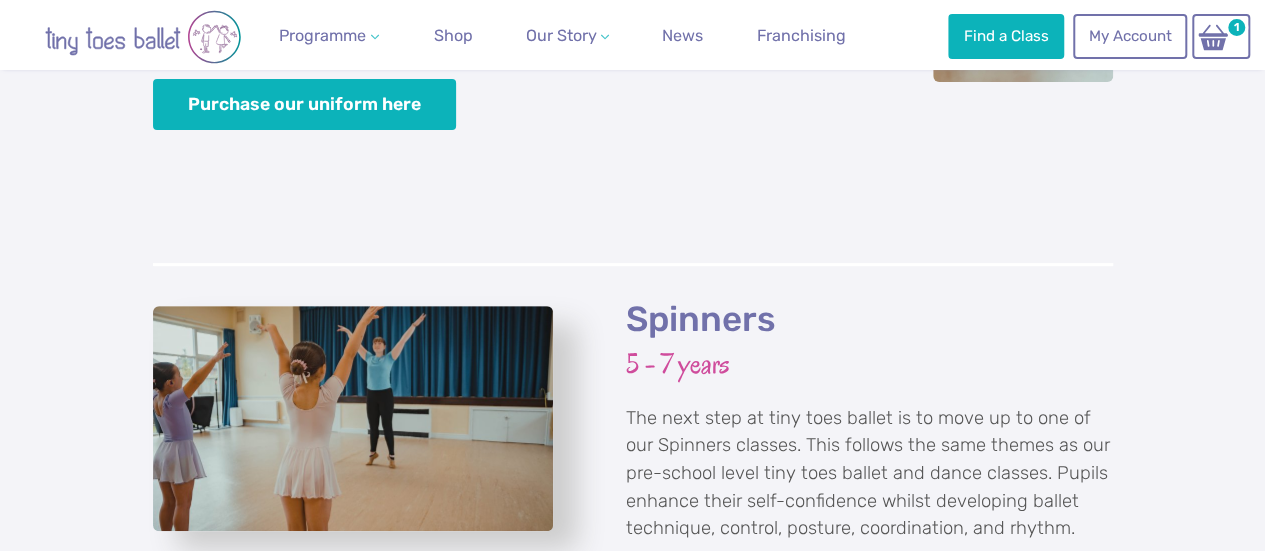 scroll, scrollTop: 4008, scrollLeft: 0, axis: vertical 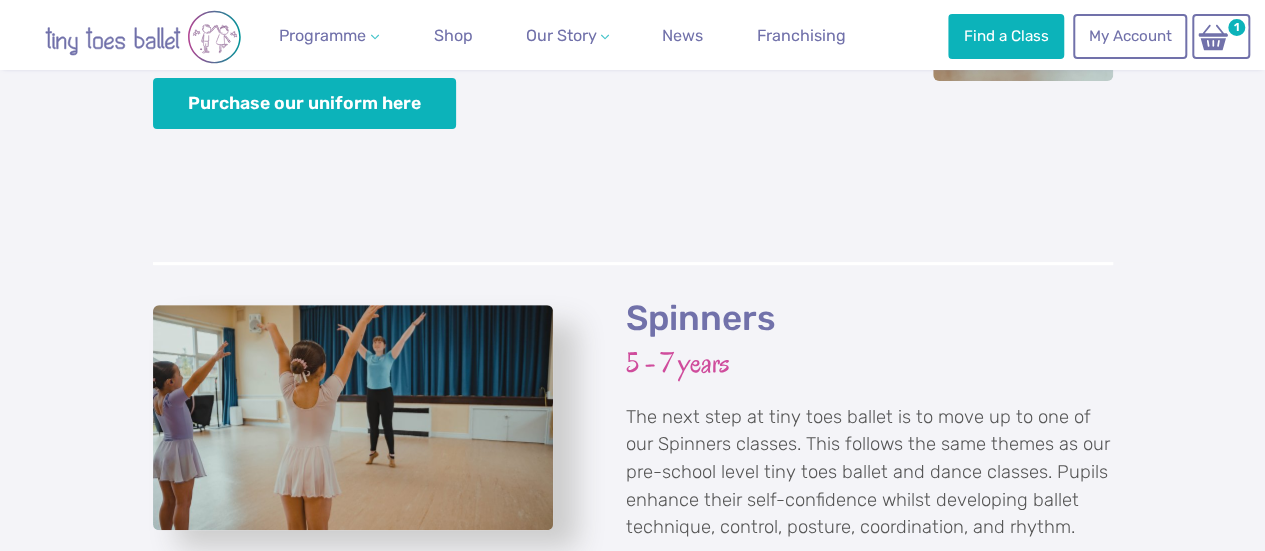 click on "The next step at tiny toes ballet is to move up to one of our Spinners classes. This follows the same themes as our pre-school level tiny toes ballet and dance classes. Pupils enhance their self-confidence whilst developing ballet technique, control, posture, coordination, and rhythm." at bounding box center (869, 473) 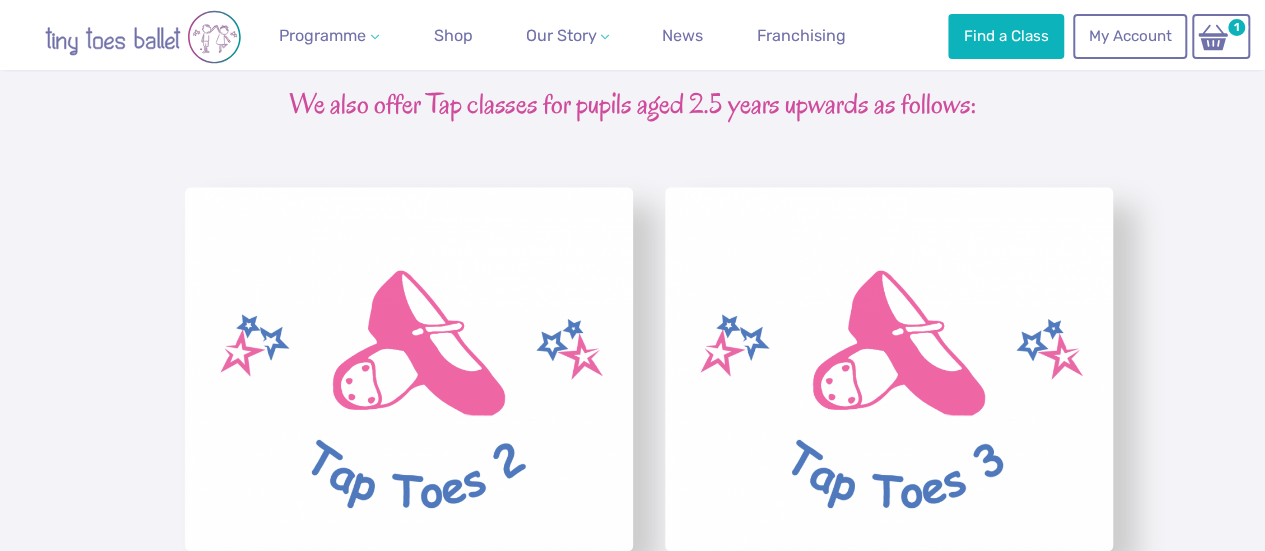 scroll, scrollTop: 4904, scrollLeft: 0, axis: vertical 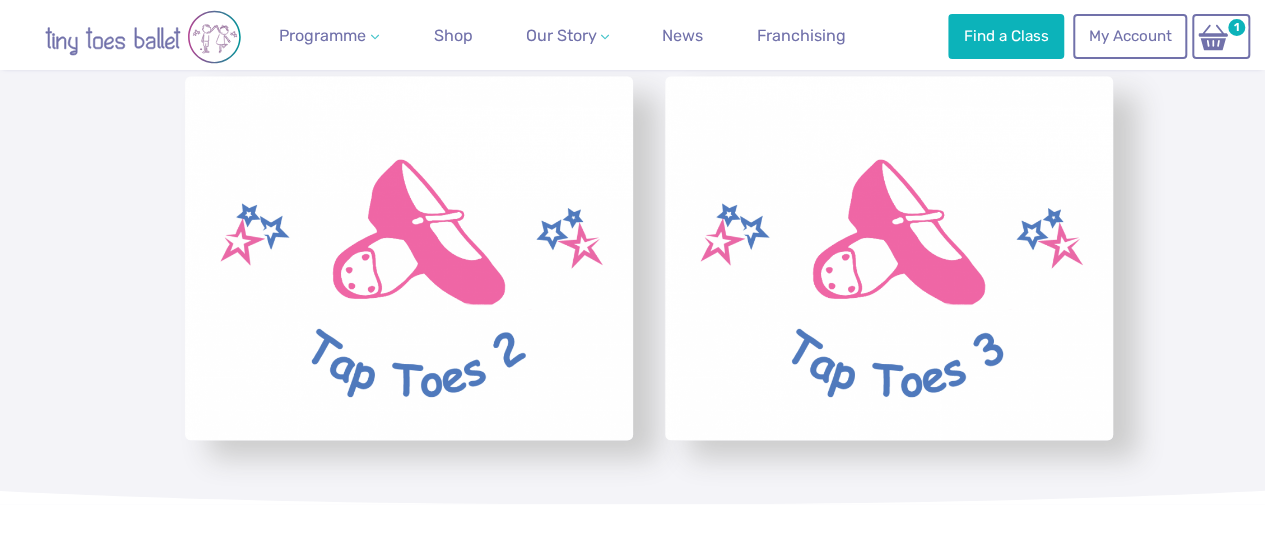 click at bounding box center [153, 76] 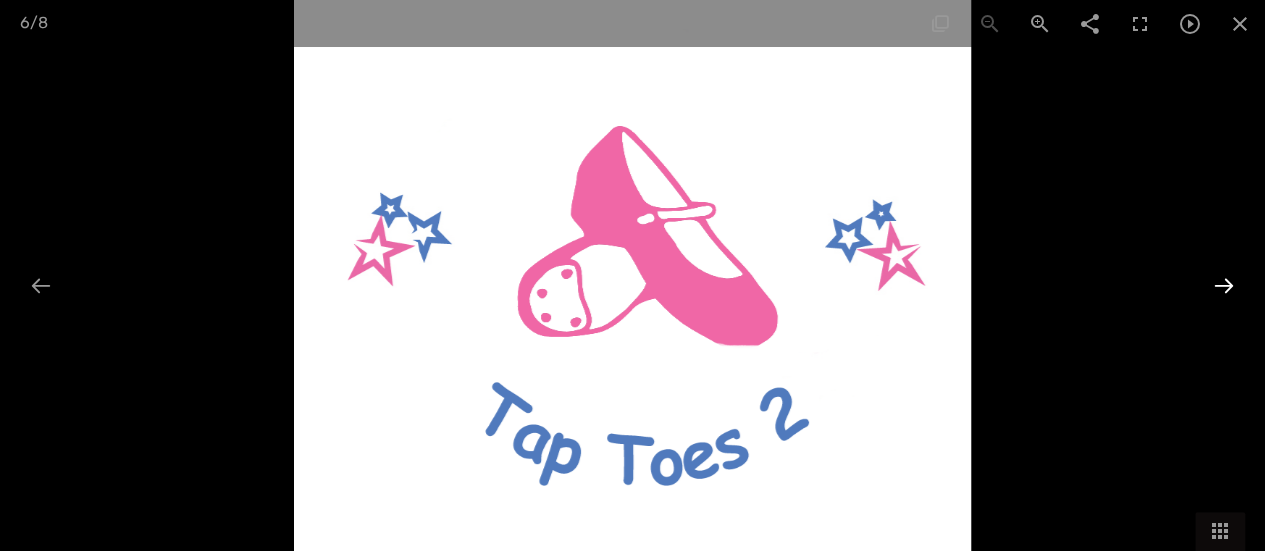 click at bounding box center [1224, 285] 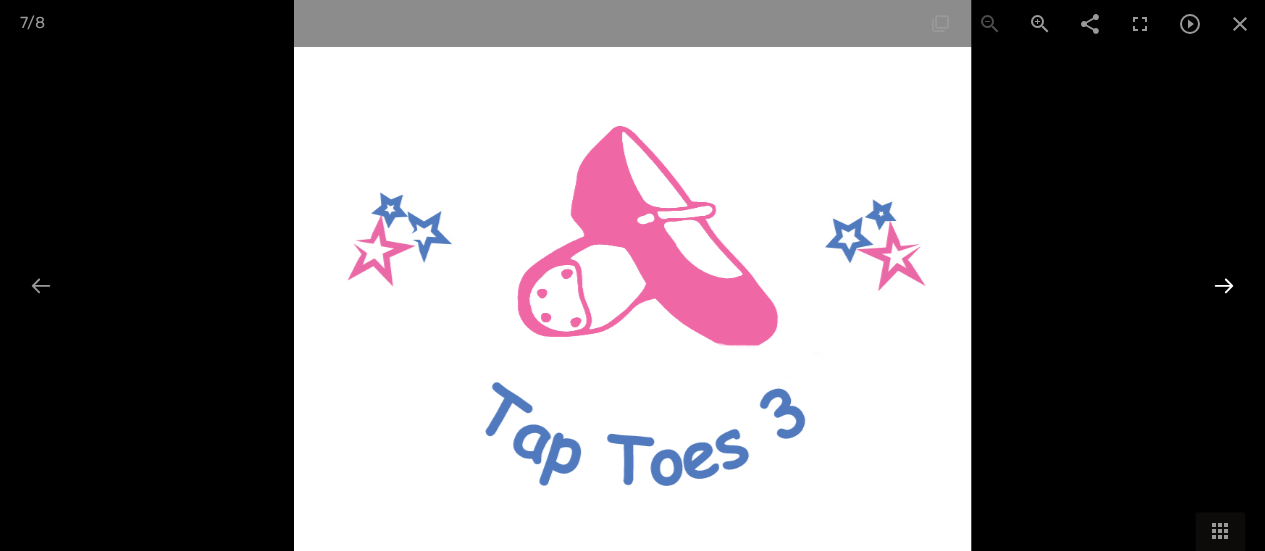 click at bounding box center (1224, 285) 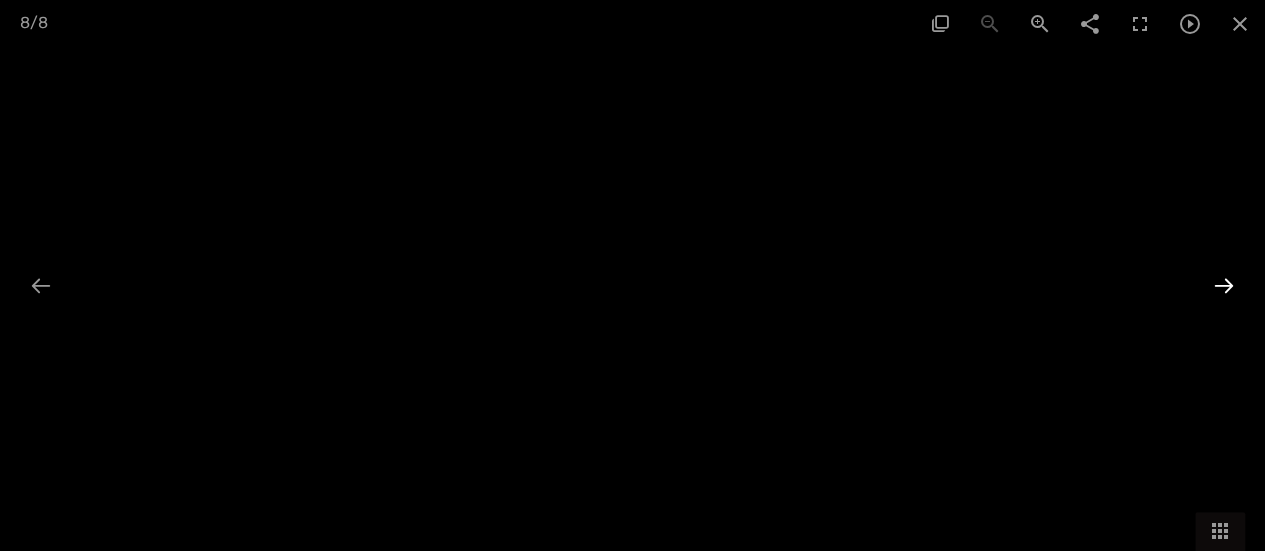 click at bounding box center [1224, 285] 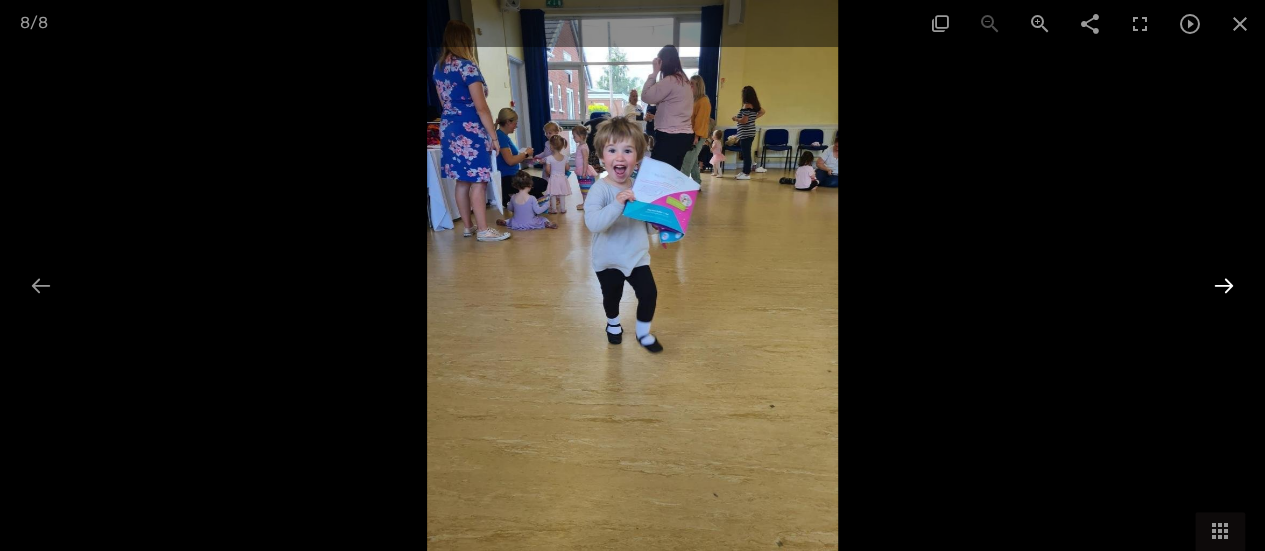 click at bounding box center [1224, 285] 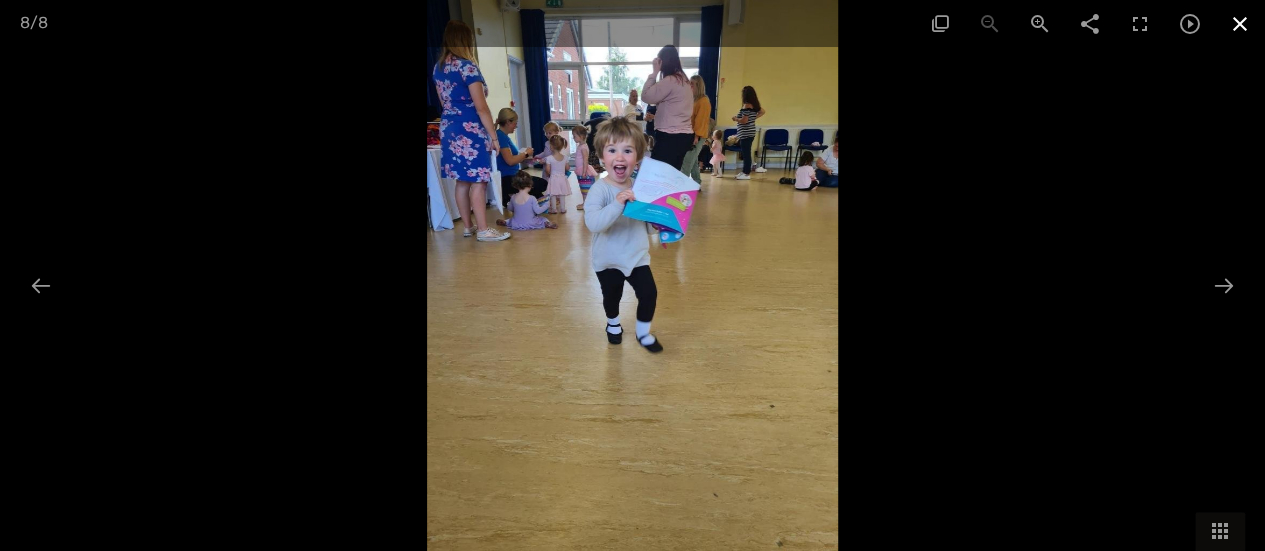 click at bounding box center [1240, 23] 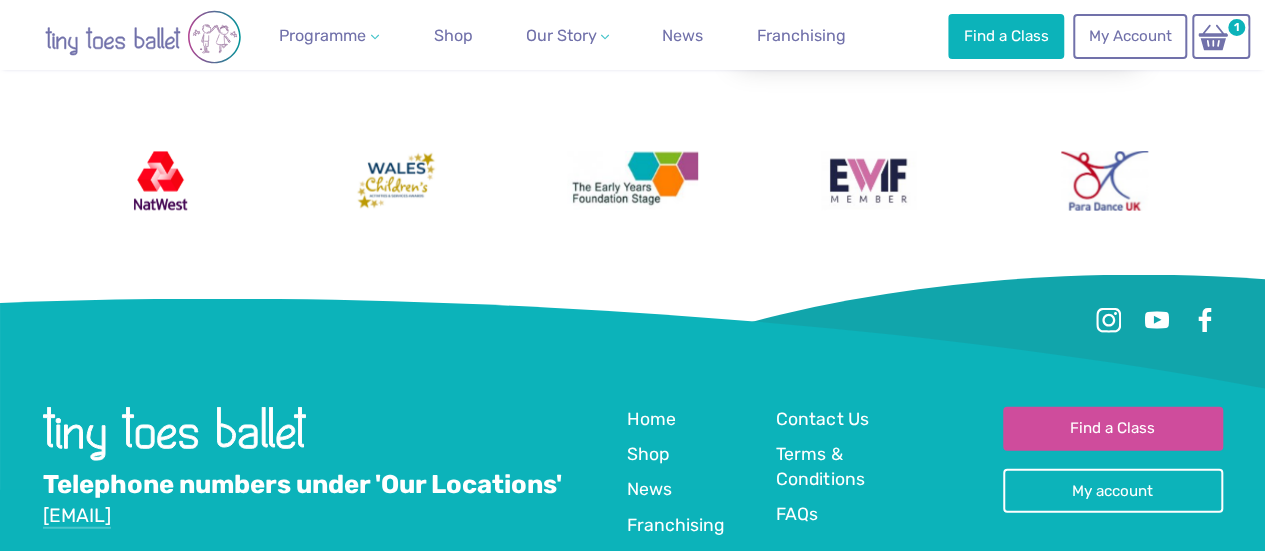 scroll, scrollTop: 6116, scrollLeft: 0, axis: vertical 